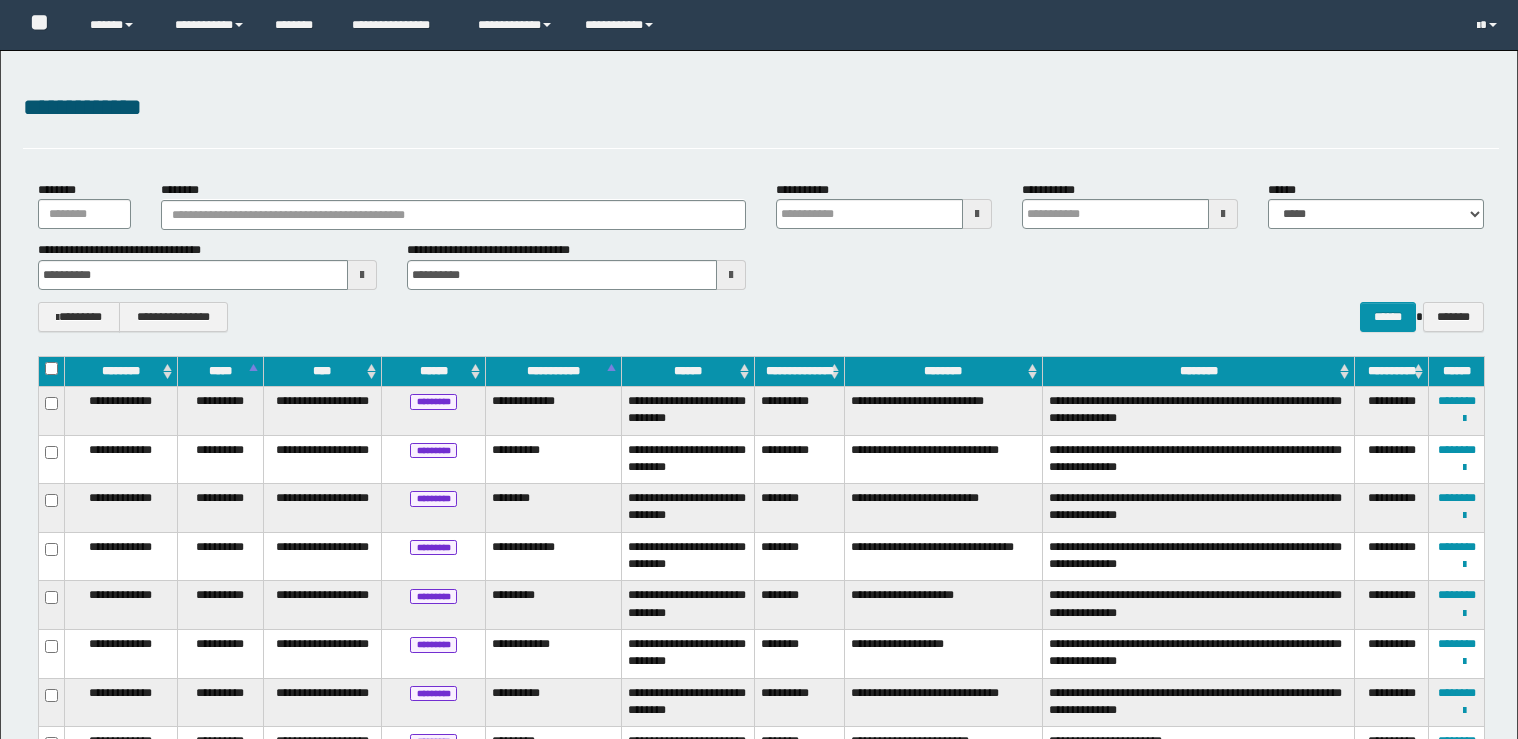 scroll, scrollTop: 0, scrollLeft: 0, axis: both 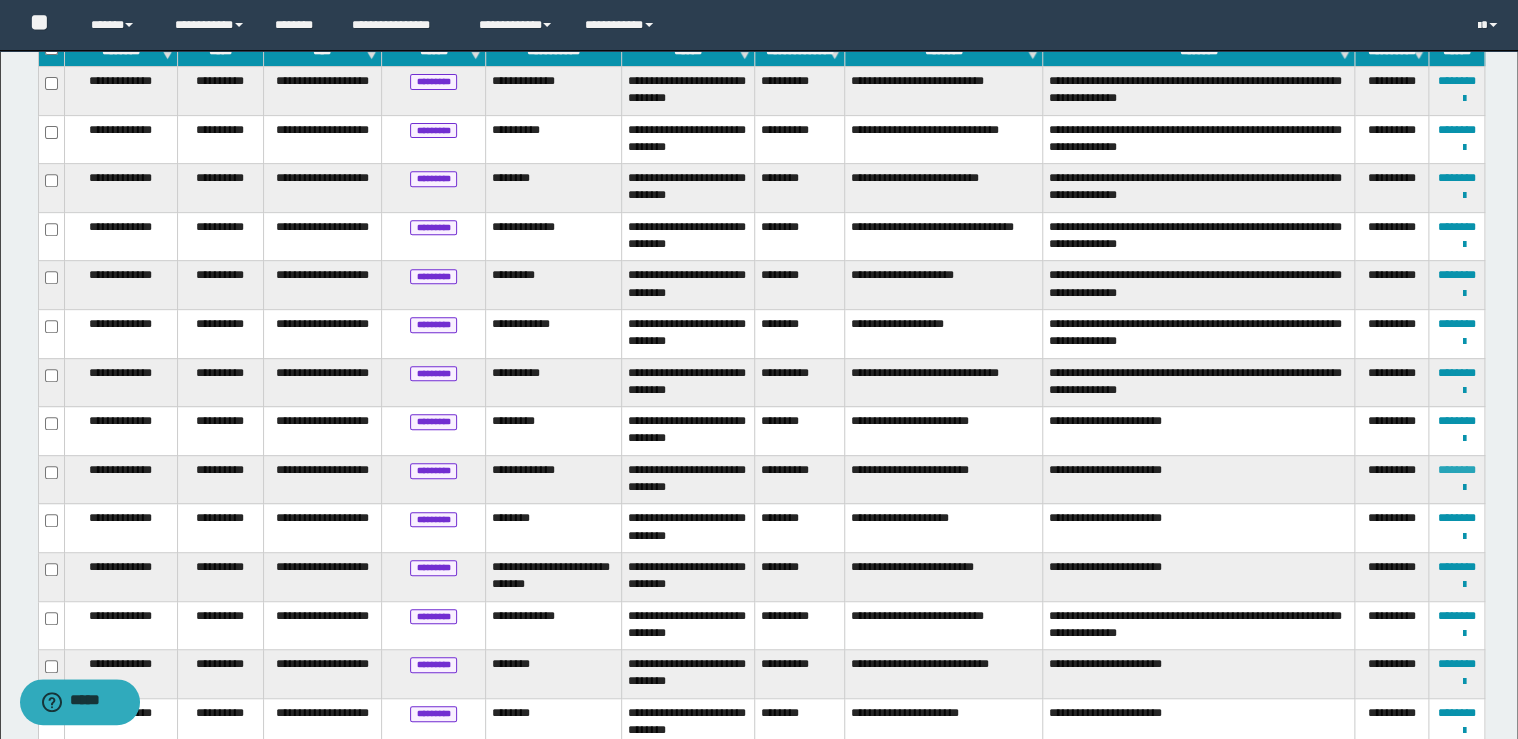 click on "********" at bounding box center (1457, 470) 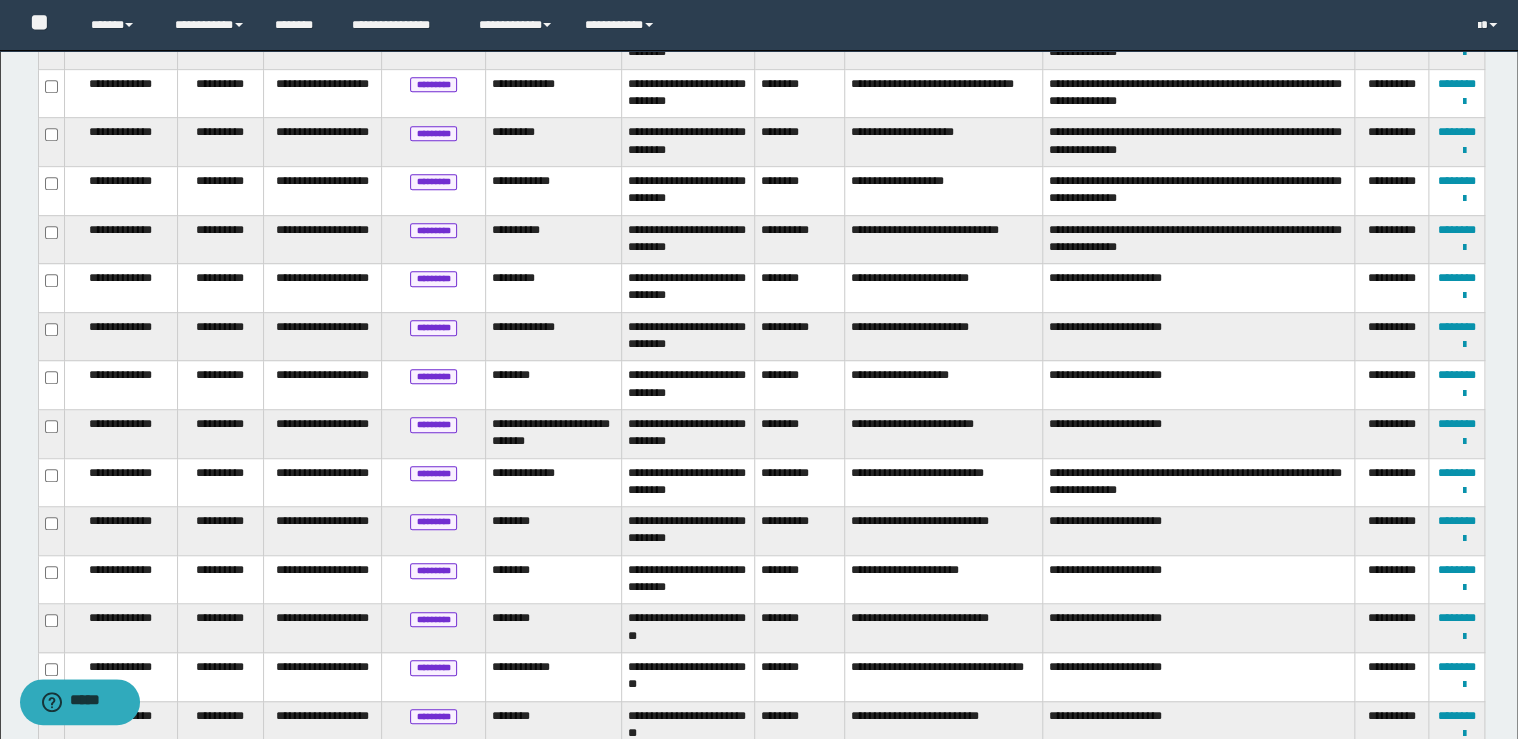 scroll, scrollTop: 480, scrollLeft: 0, axis: vertical 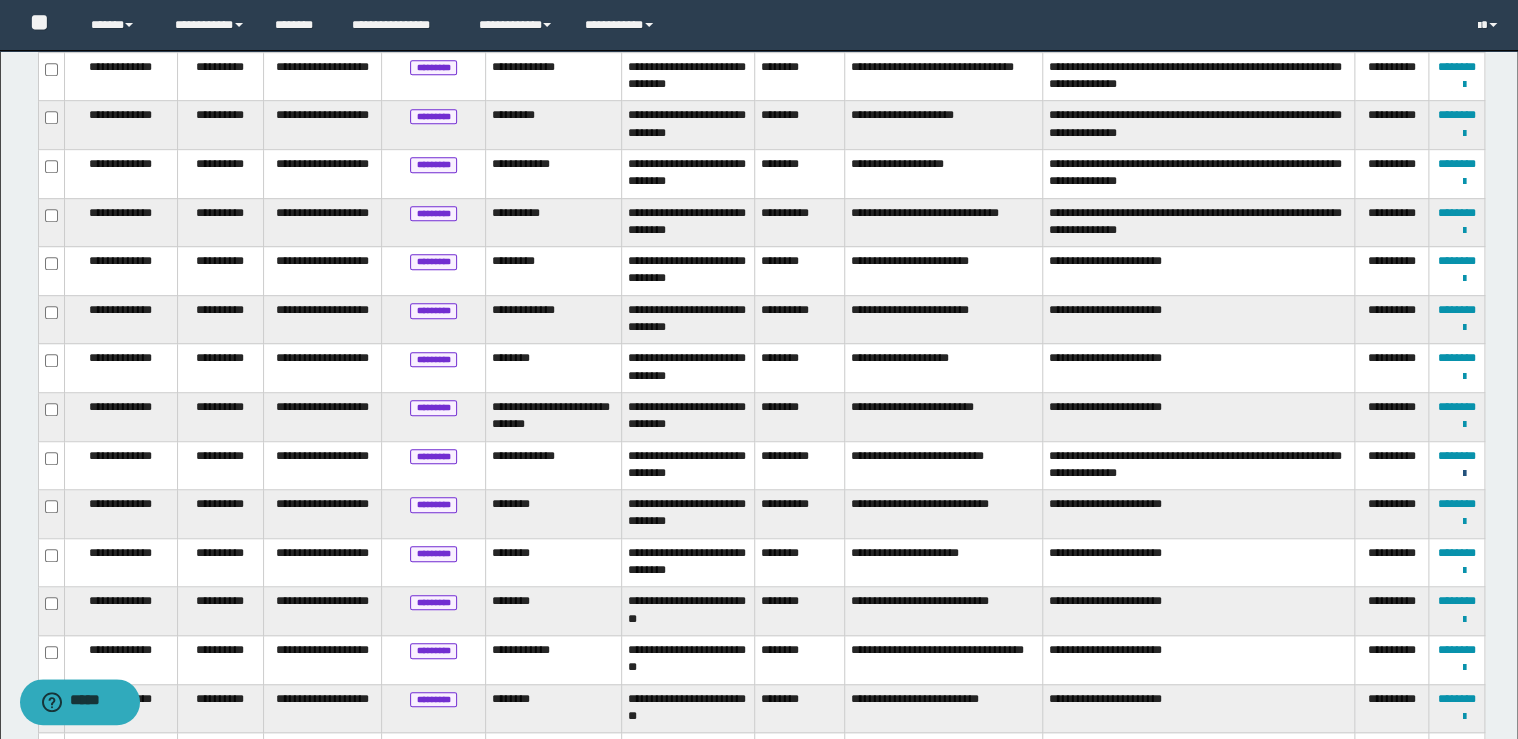 click at bounding box center [1464, 474] 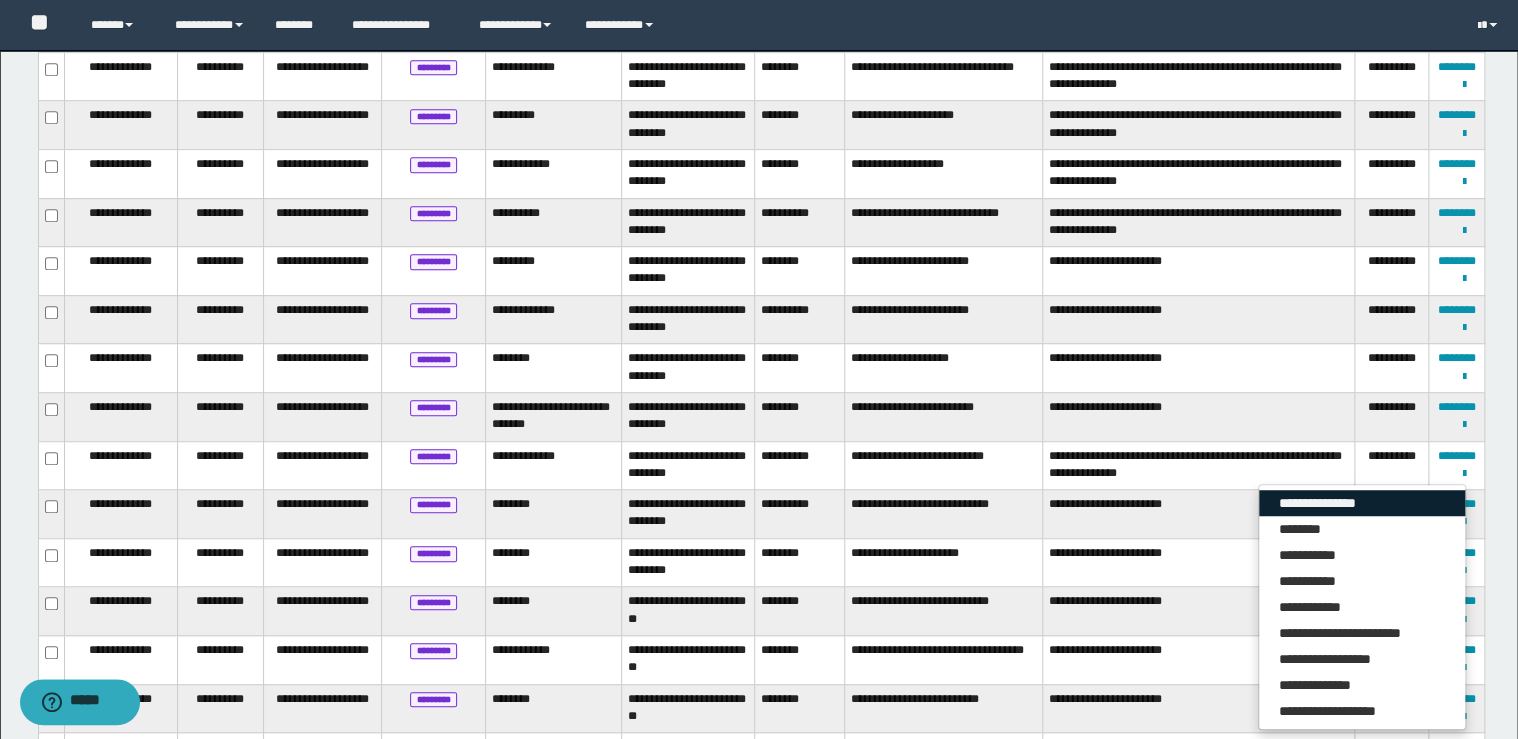 click on "**********" at bounding box center [1362, 503] 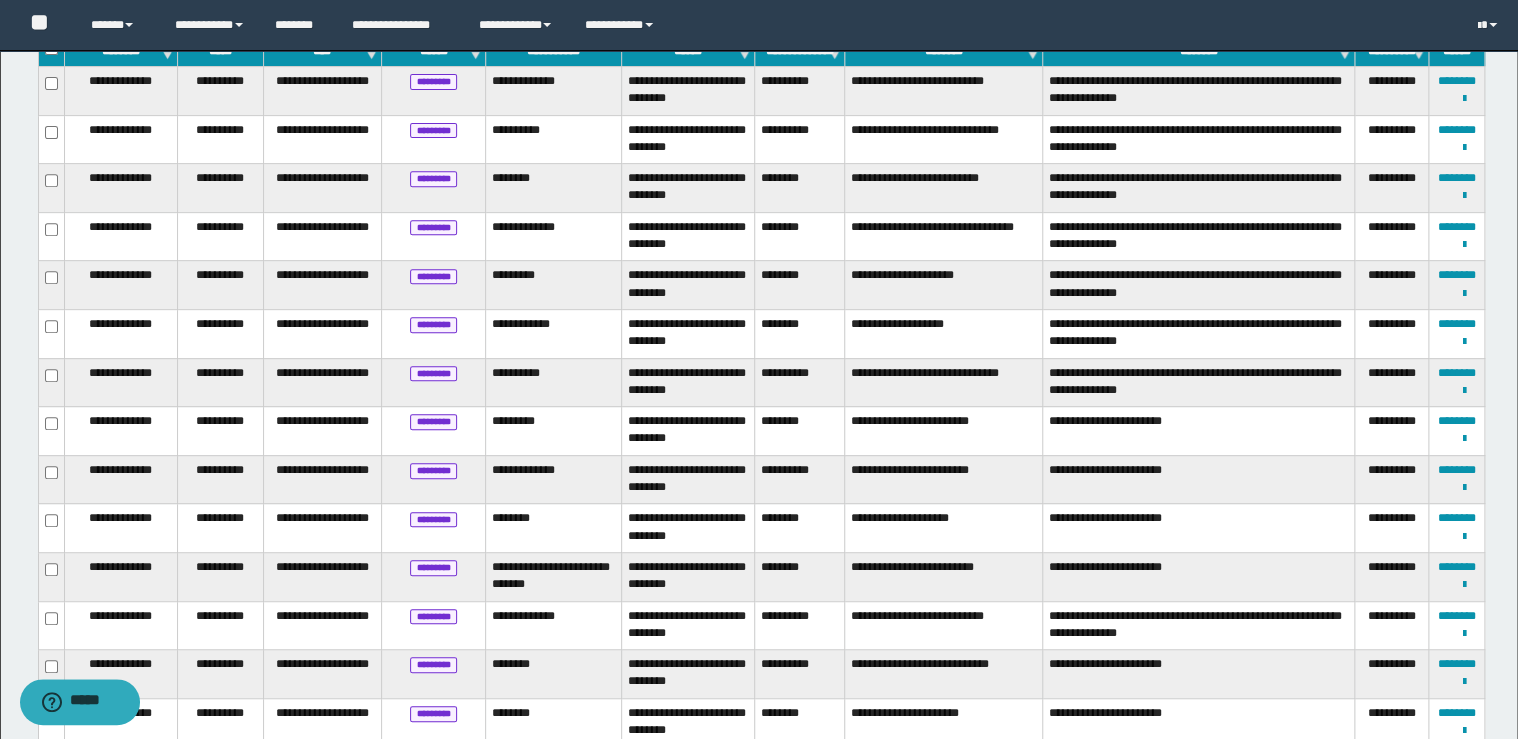 scroll, scrollTop: 480, scrollLeft: 0, axis: vertical 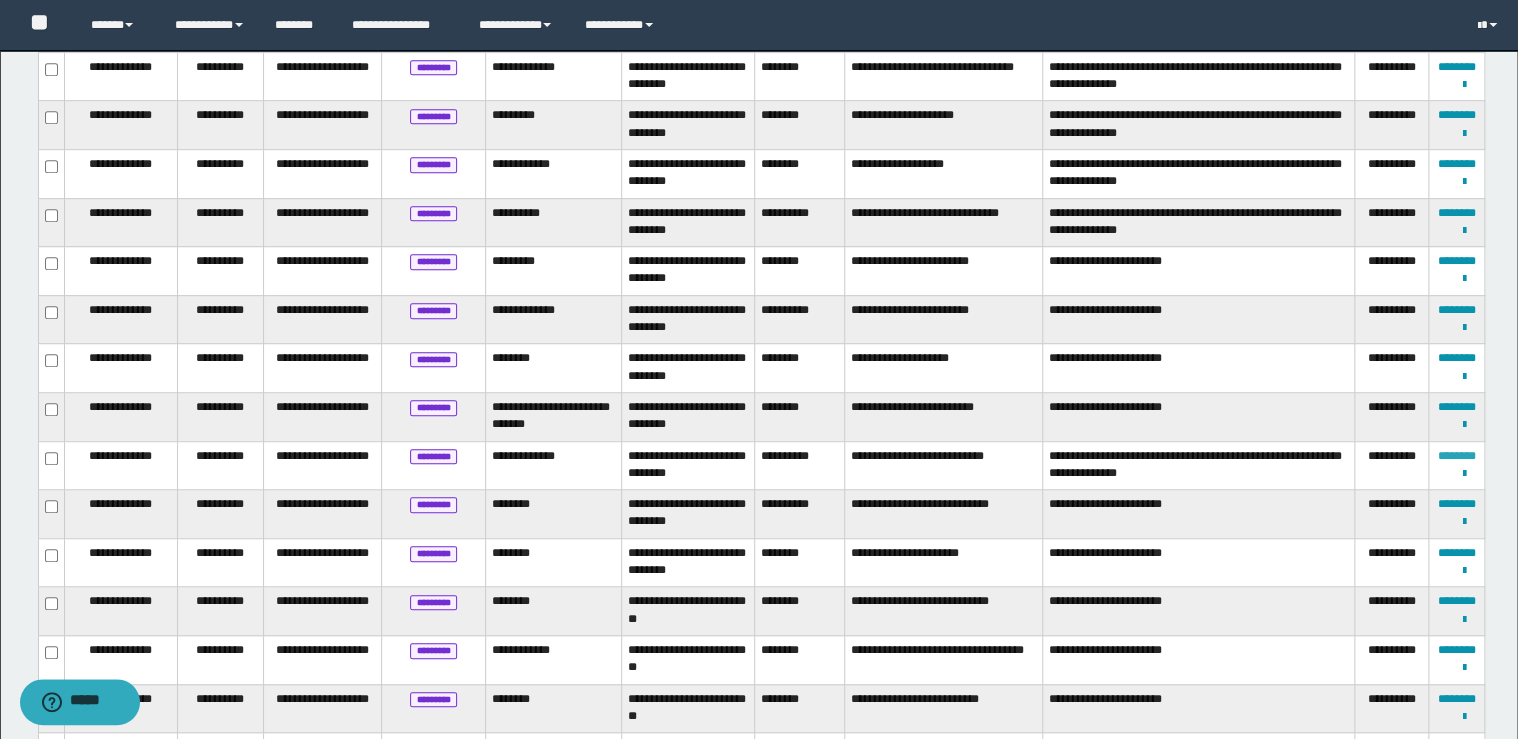 click on "********" at bounding box center [1457, 456] 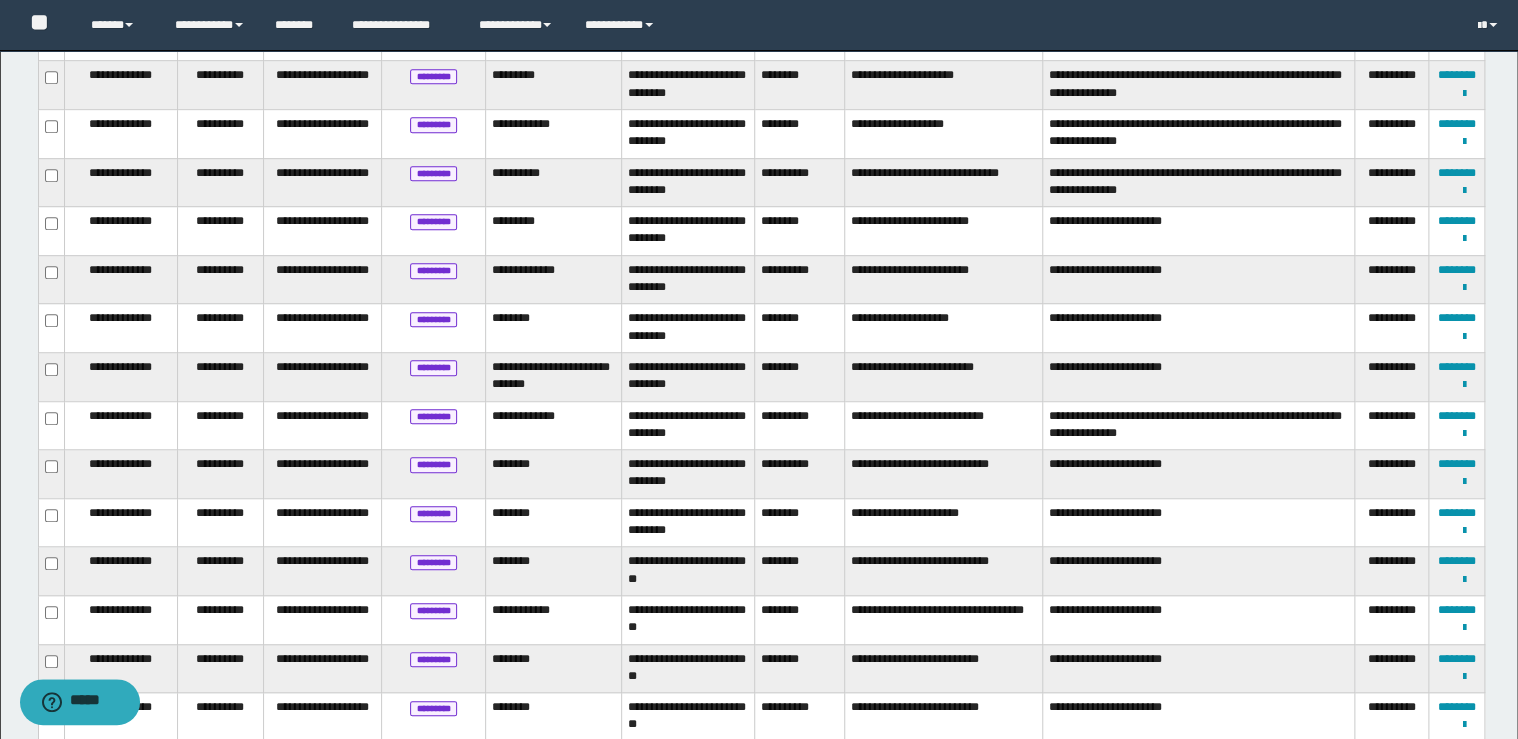 scroll, scrollTop: 532, scrollLeft: 0, axis: vertical 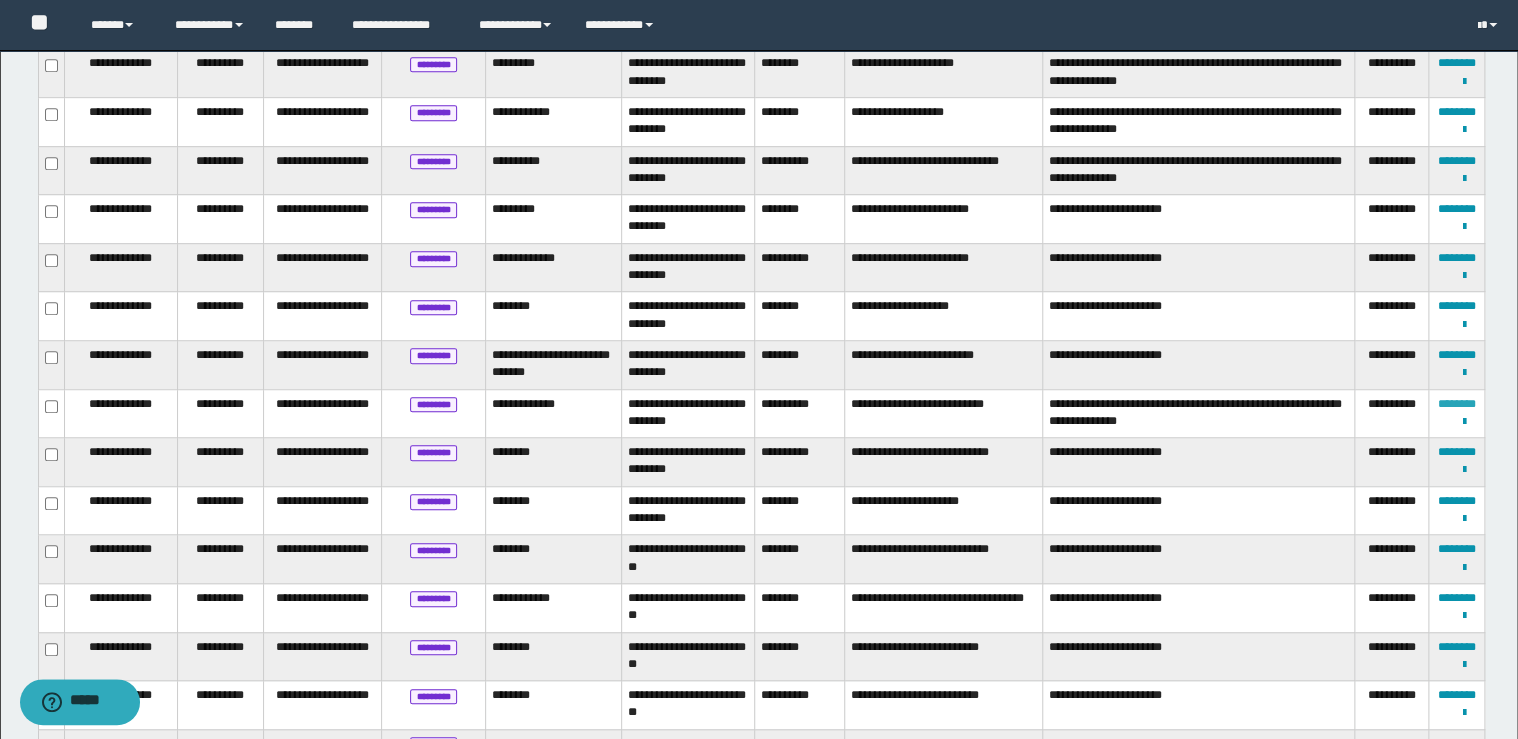 click on "********" at bounding box center (1457, 404) 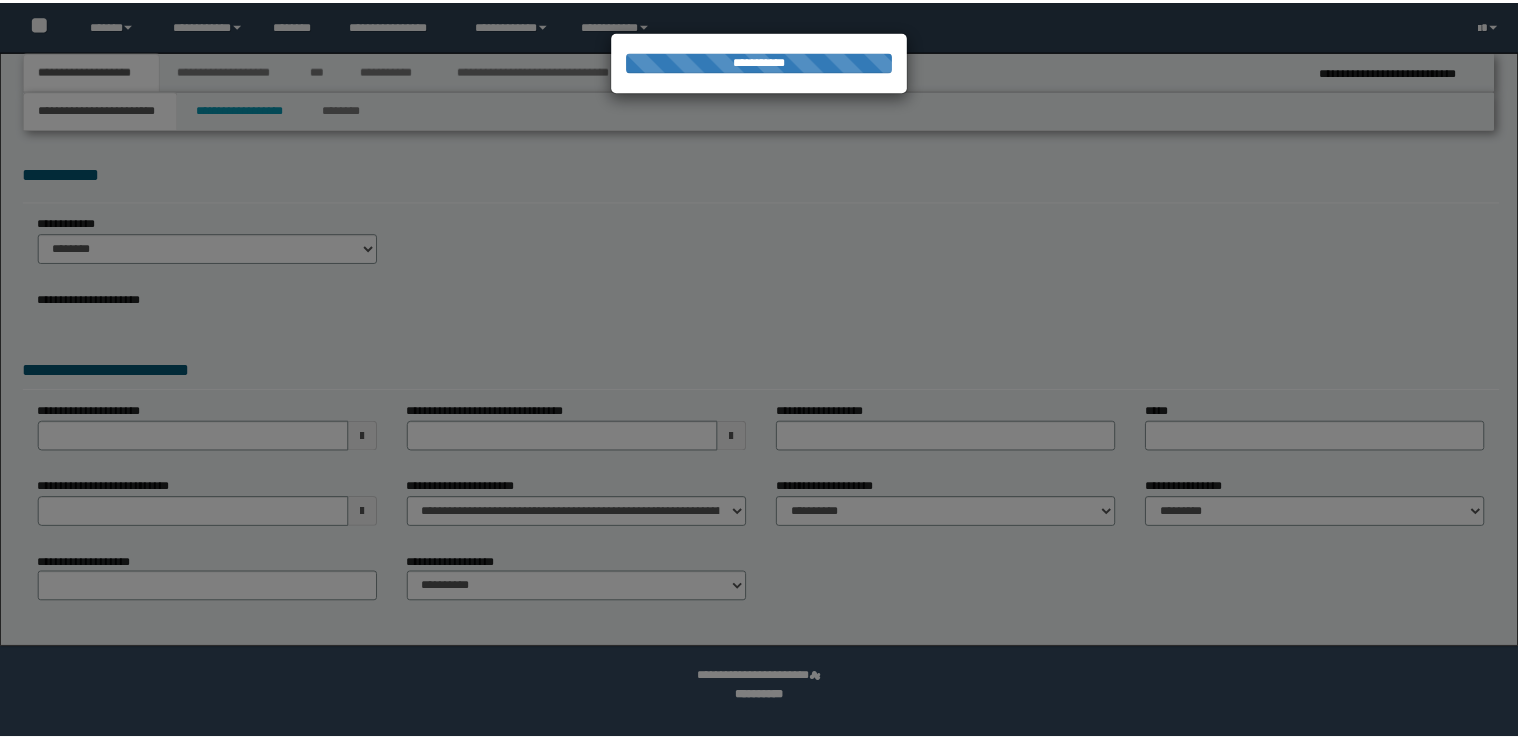 scroll, scrollTop: 0, scrollLeft: 0, axis: both 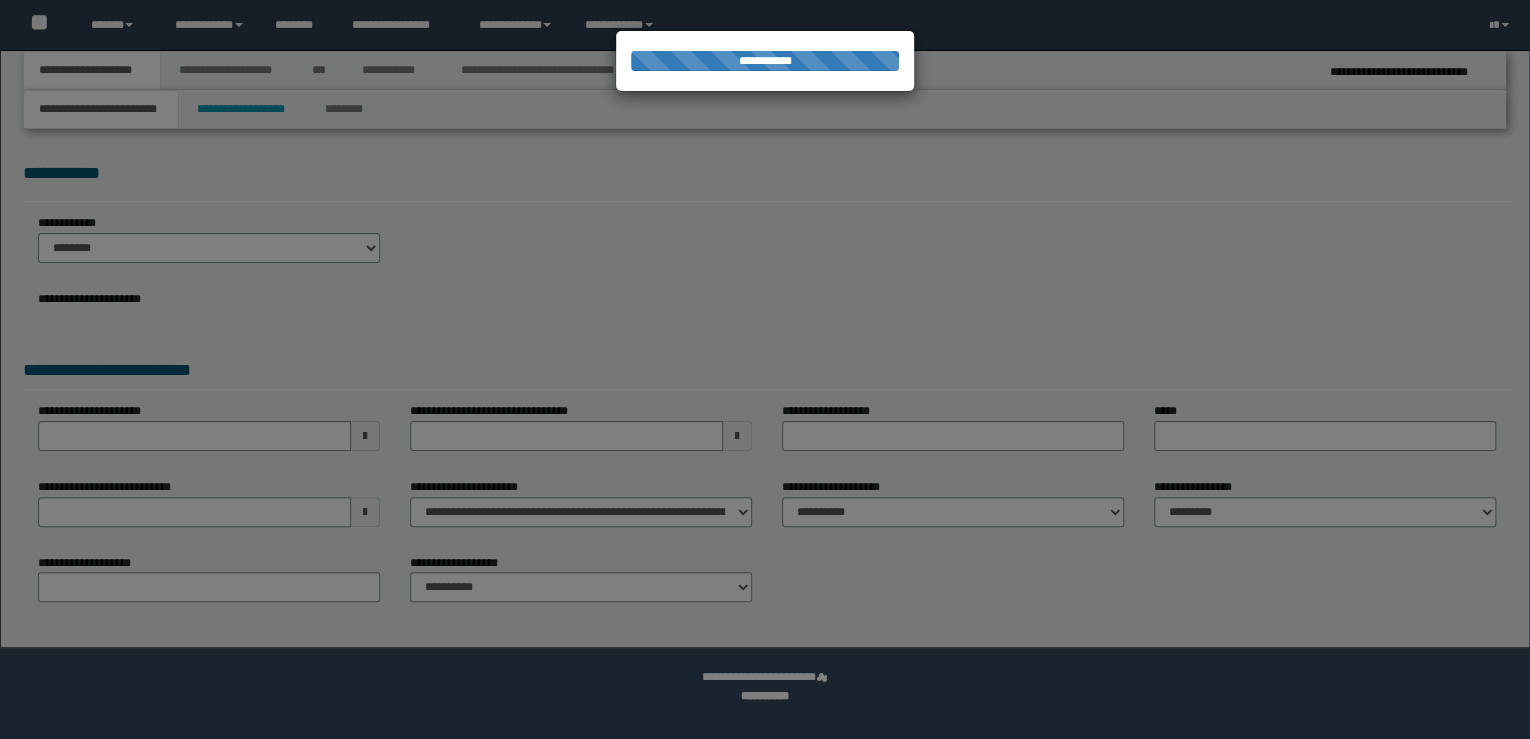 select on "*" 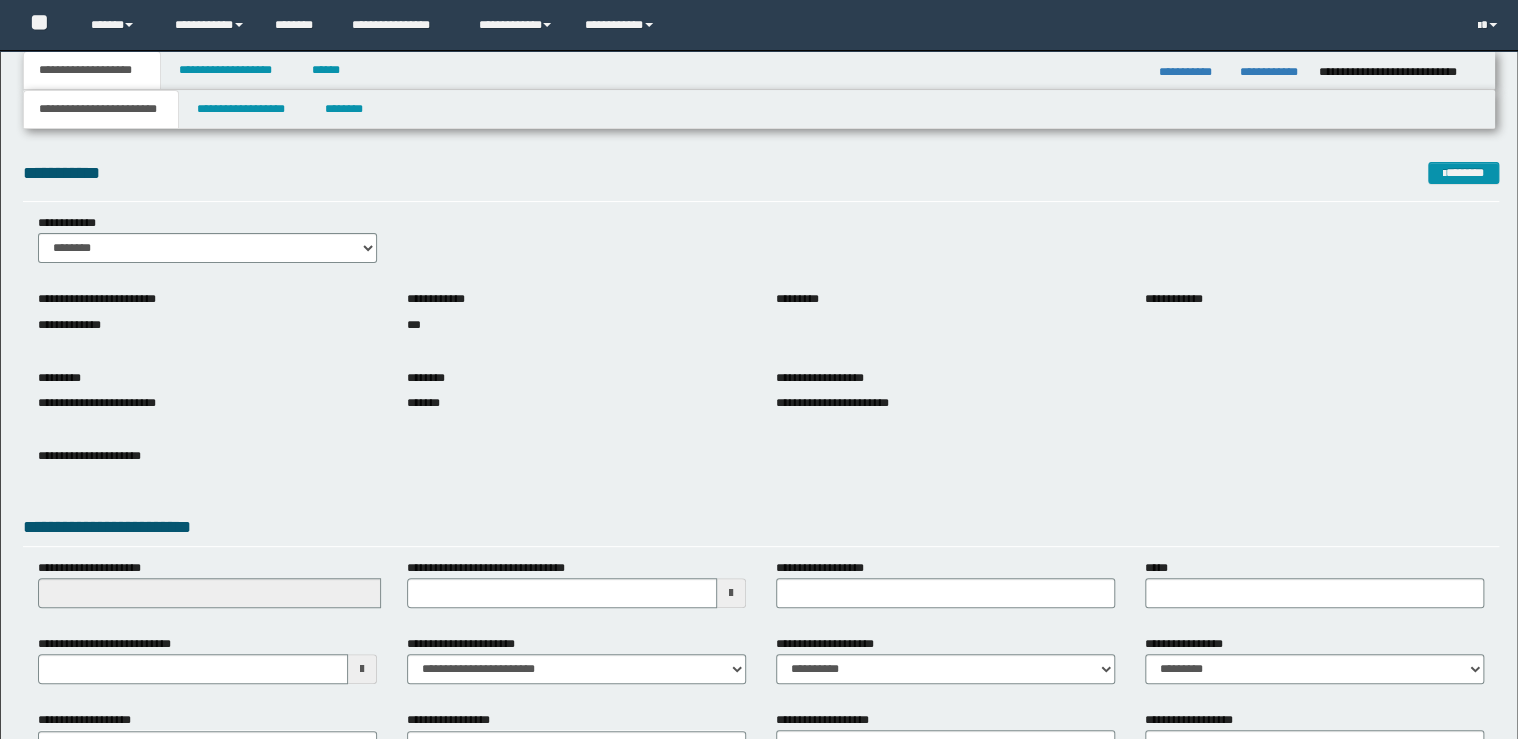 scroll, scrollTop: 0, scrollLeft: 0, axis: both 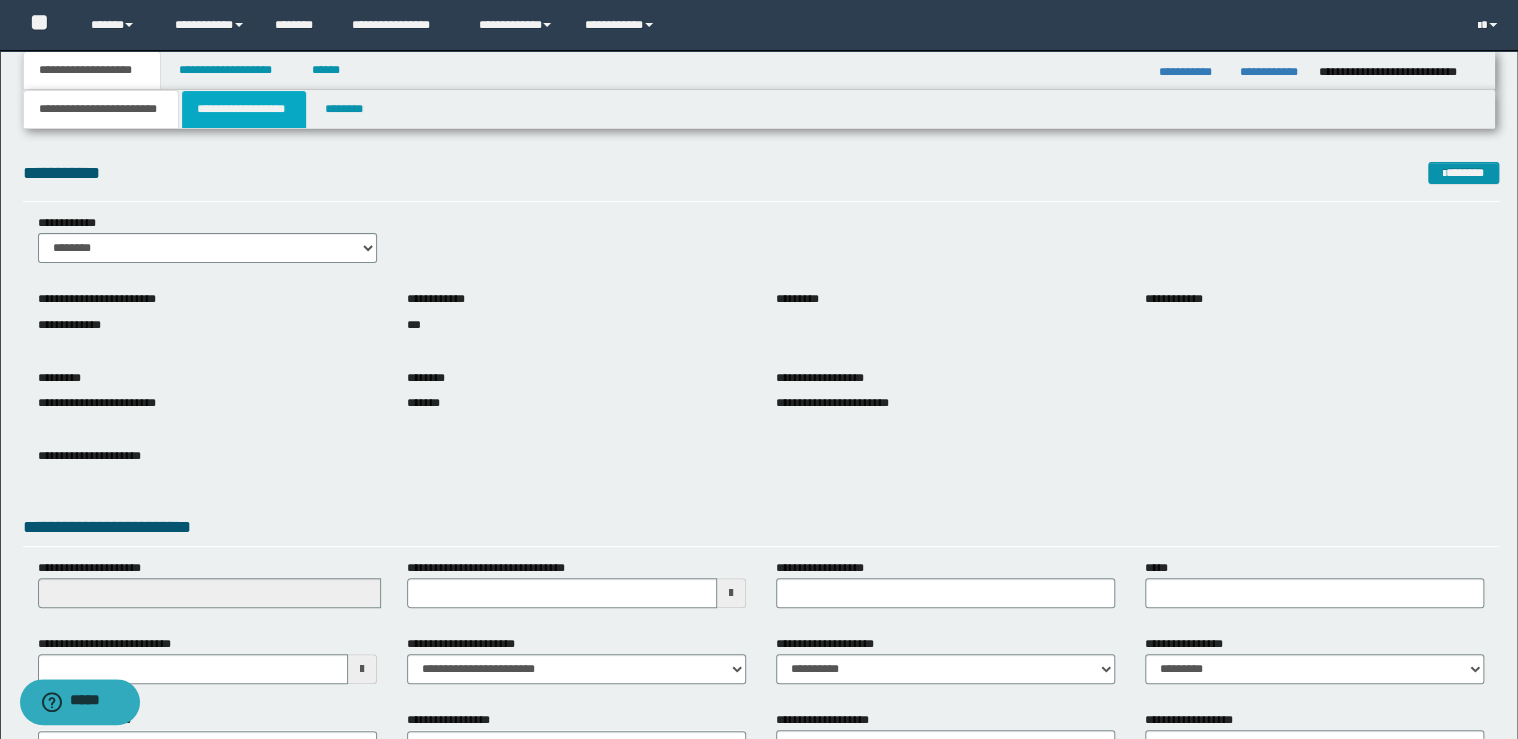 click on "**********" at bounding box center [244, 109] 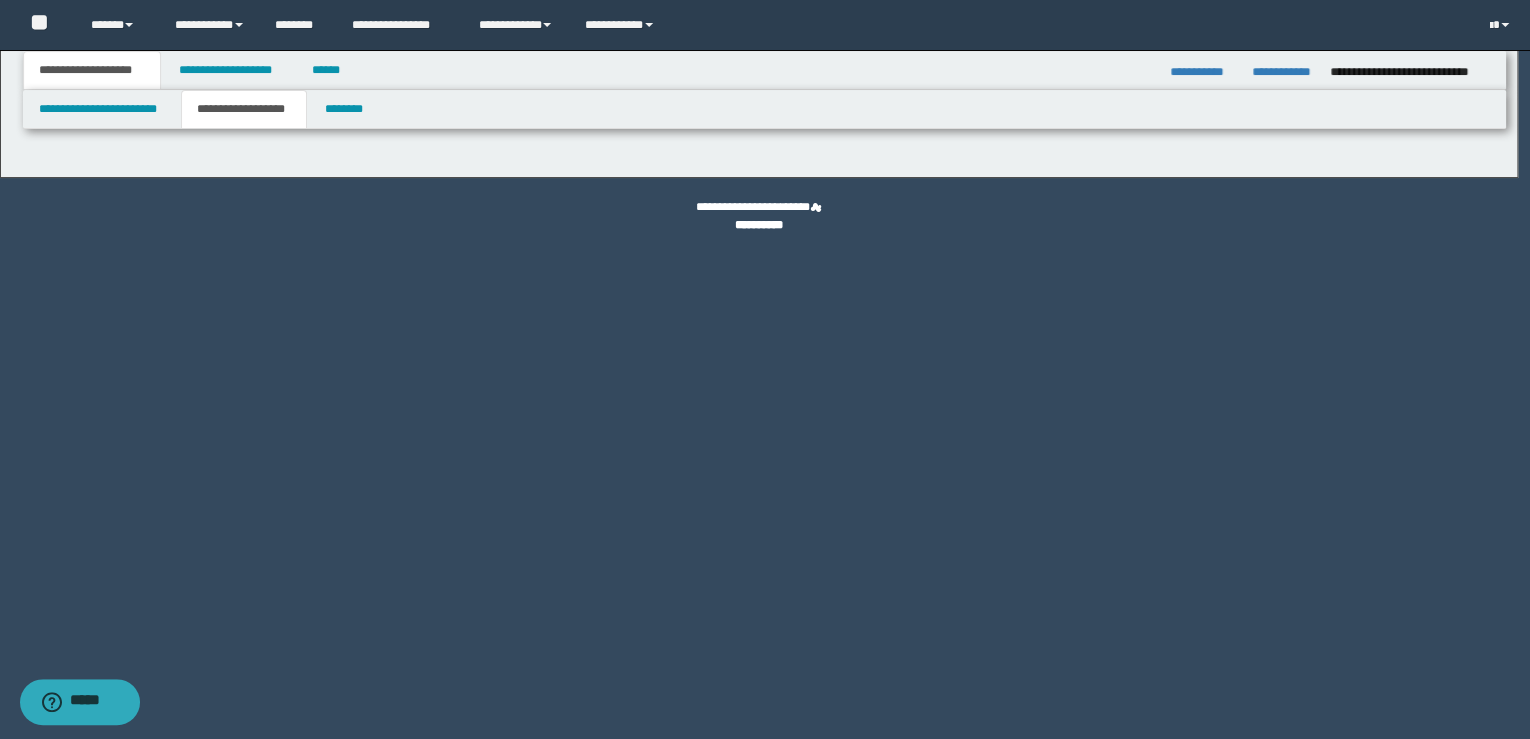 type on "**********" 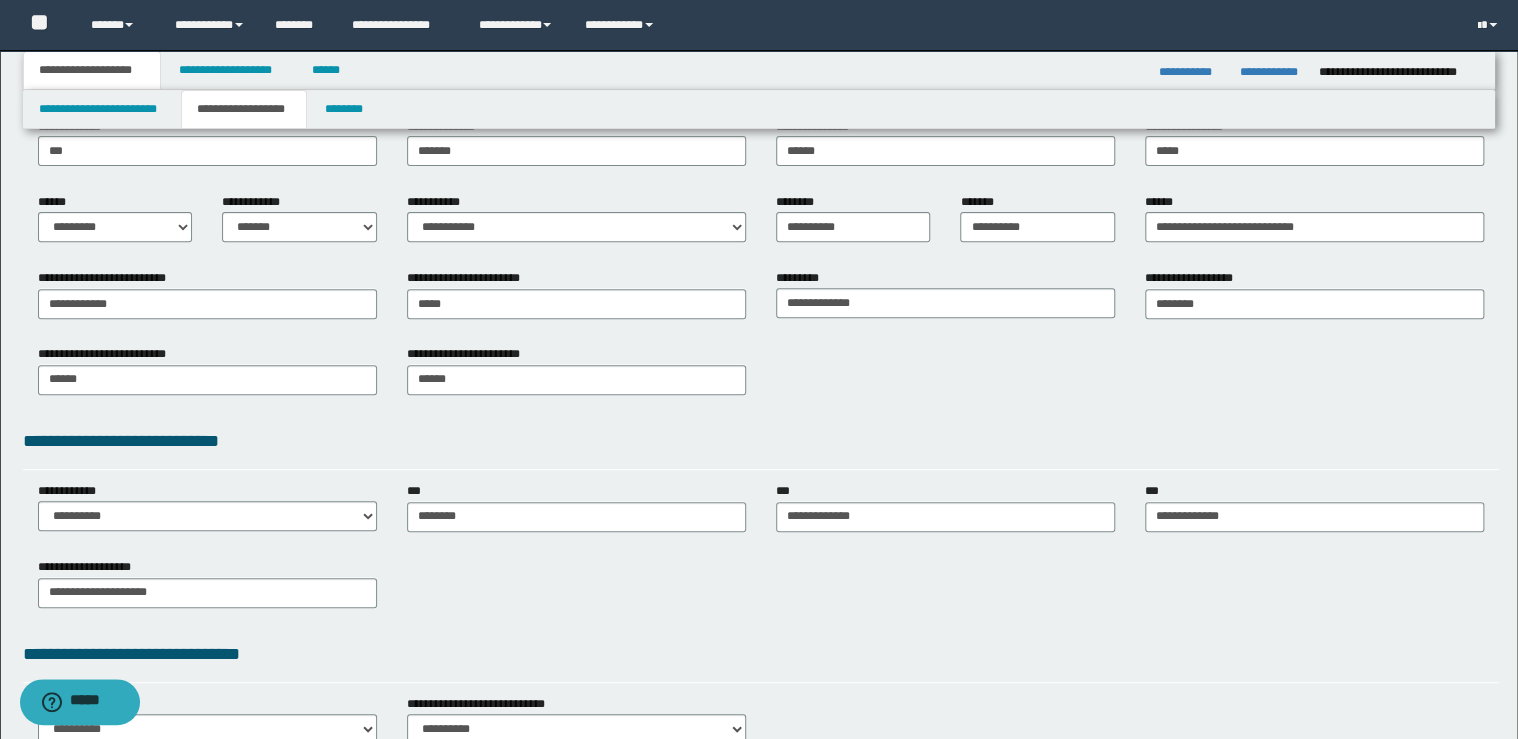 scroll, scrollTop: 240, scrollLeft: 0, axis: vertical 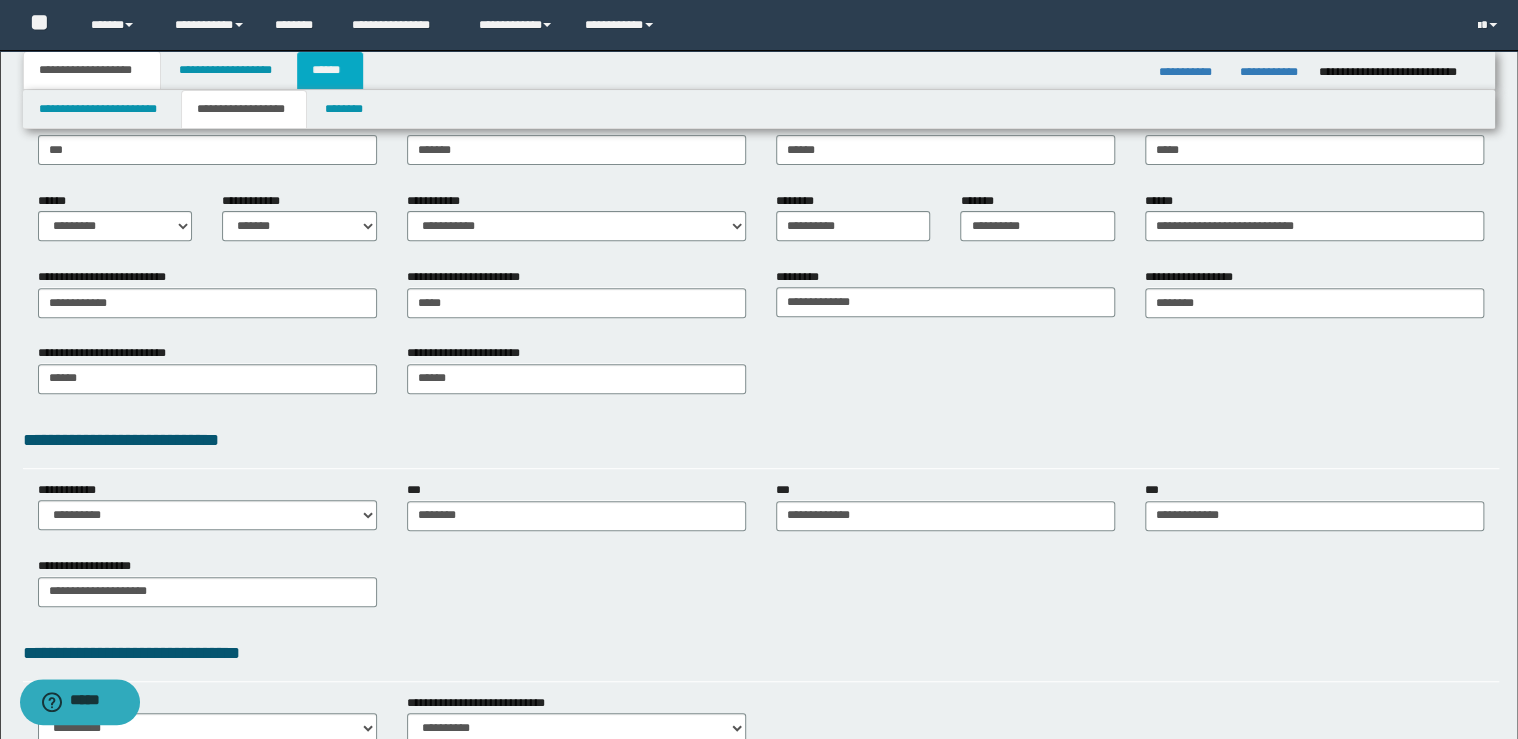 click on "******" at bounding box center (330, 70) 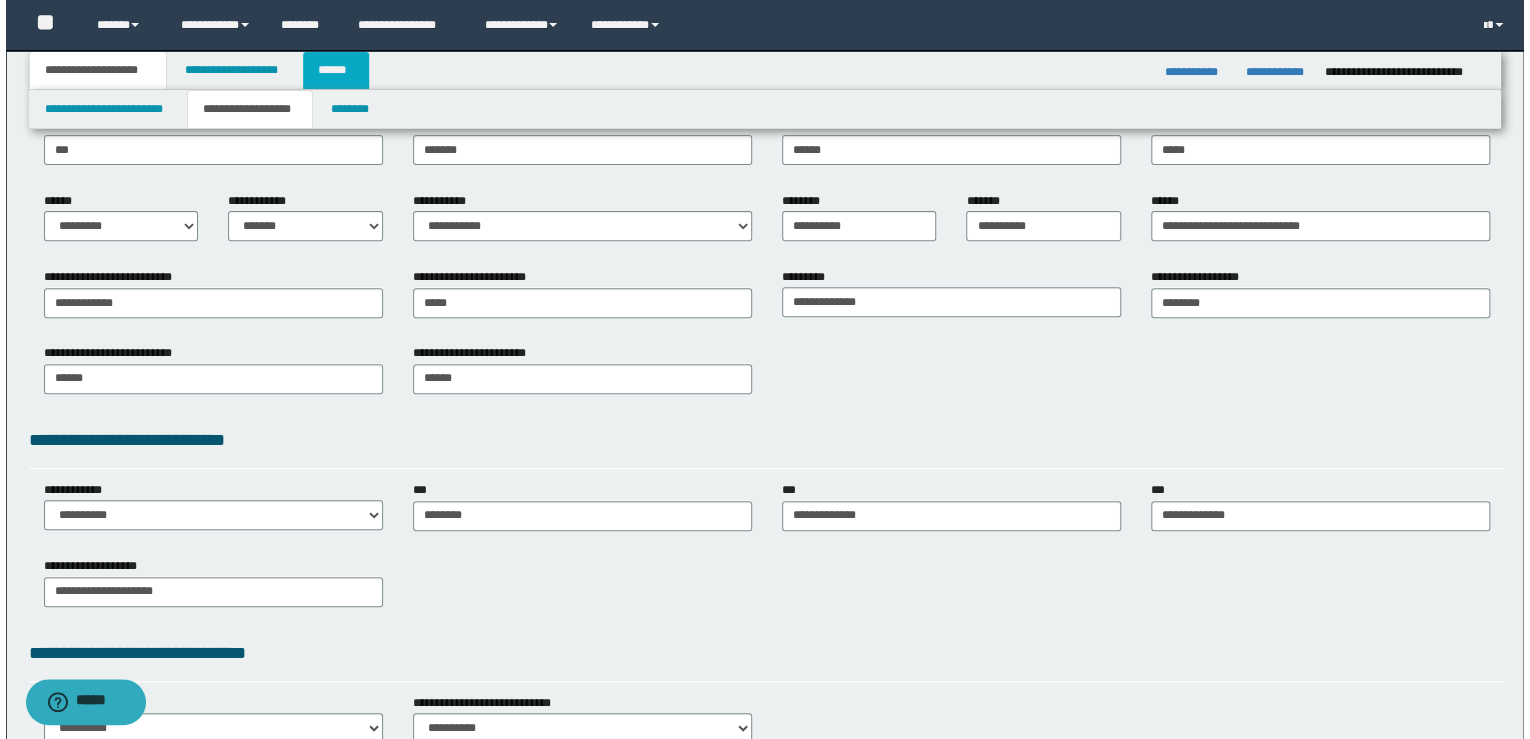 scroll, scrollTop: 0, scrollLeft: 0, axis: both 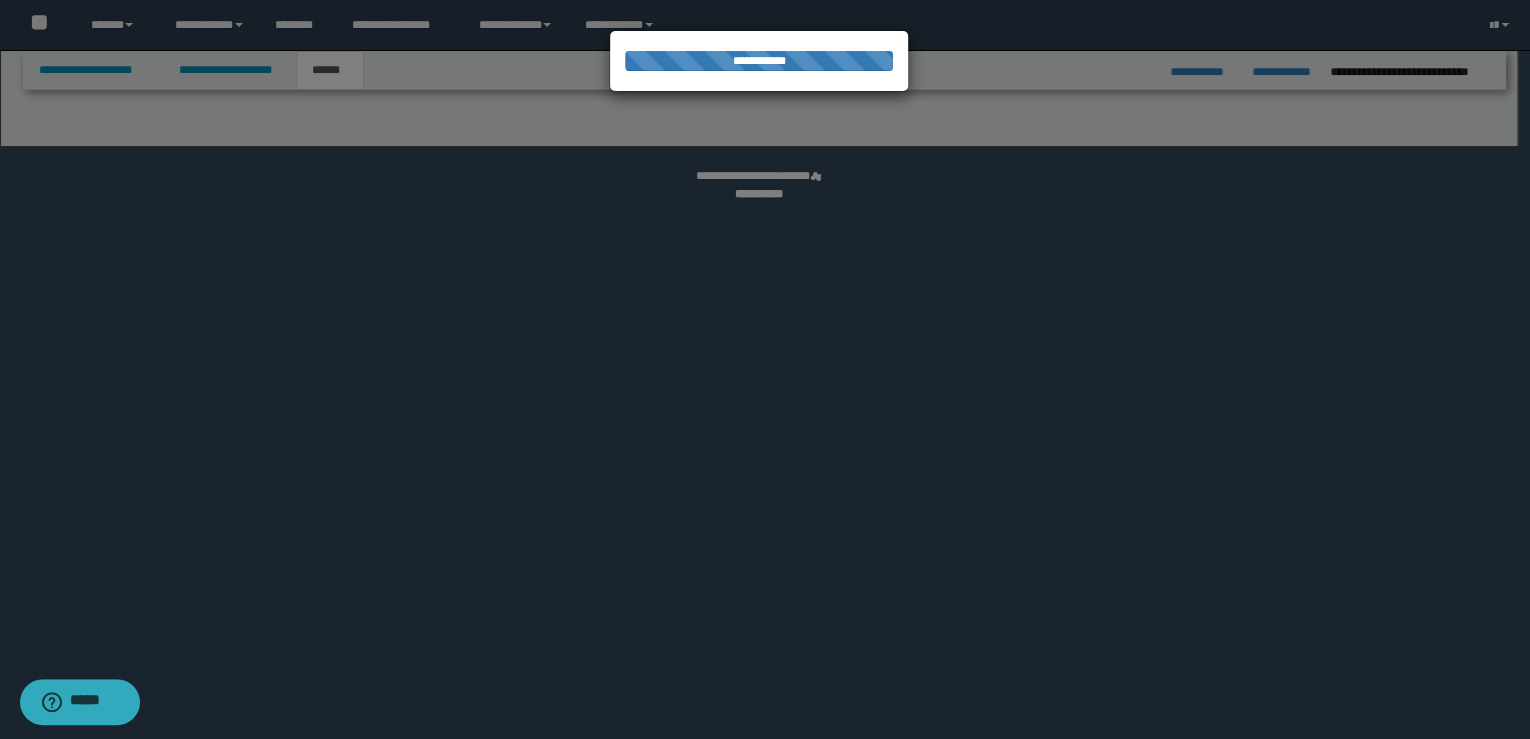 select on "*" 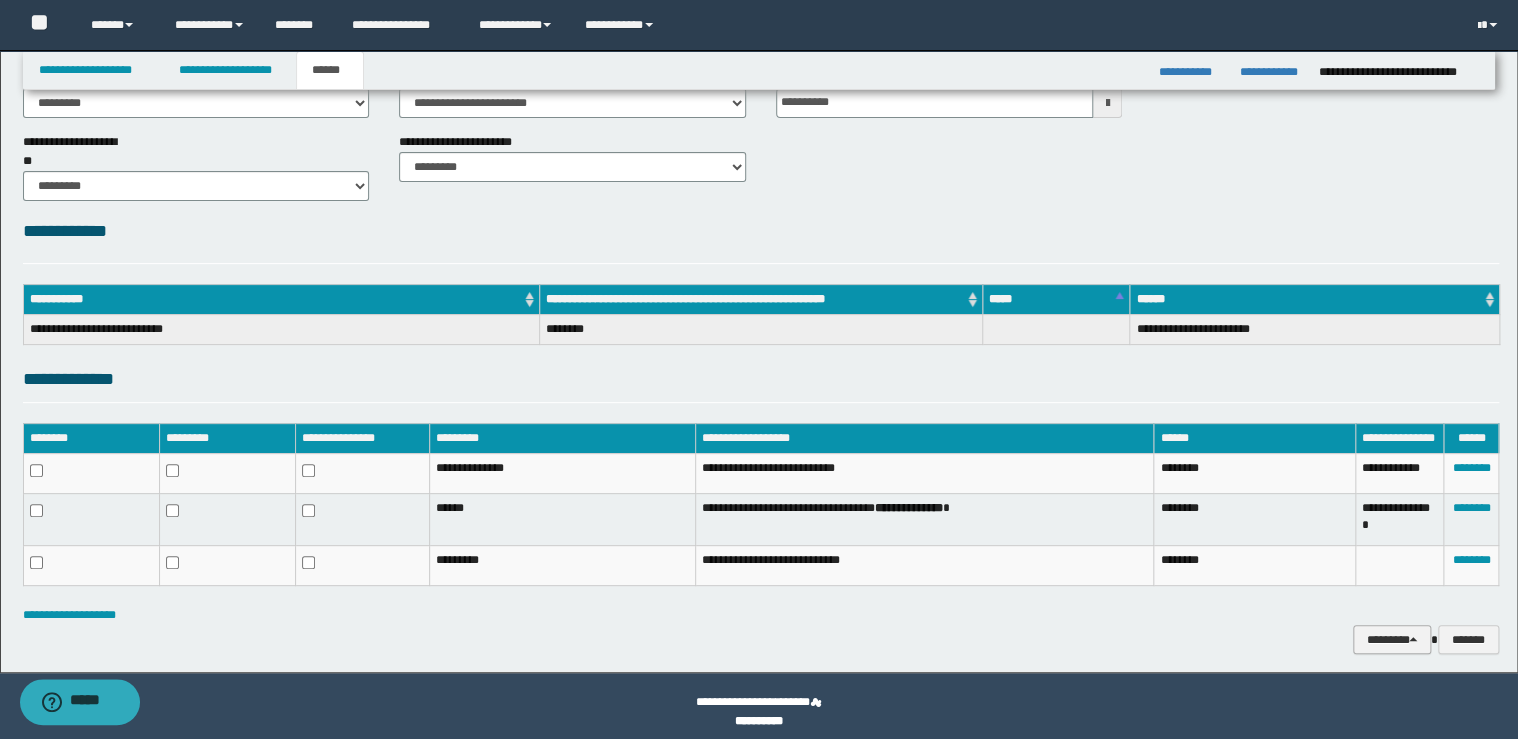 scroll, scrollTop: 137, scrollLeft: 0, axis: vertical 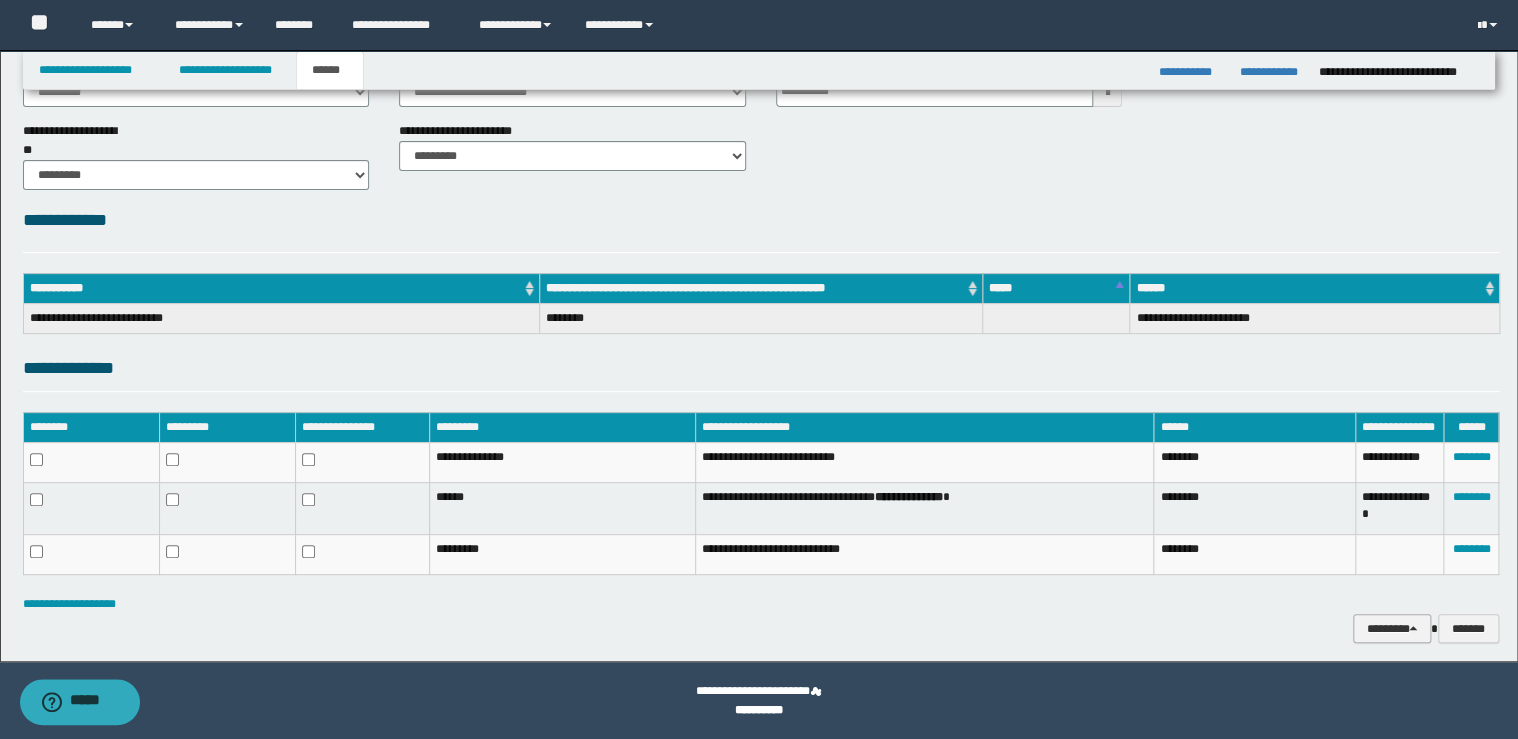 click on "********" at bounding box center [1392, 629] 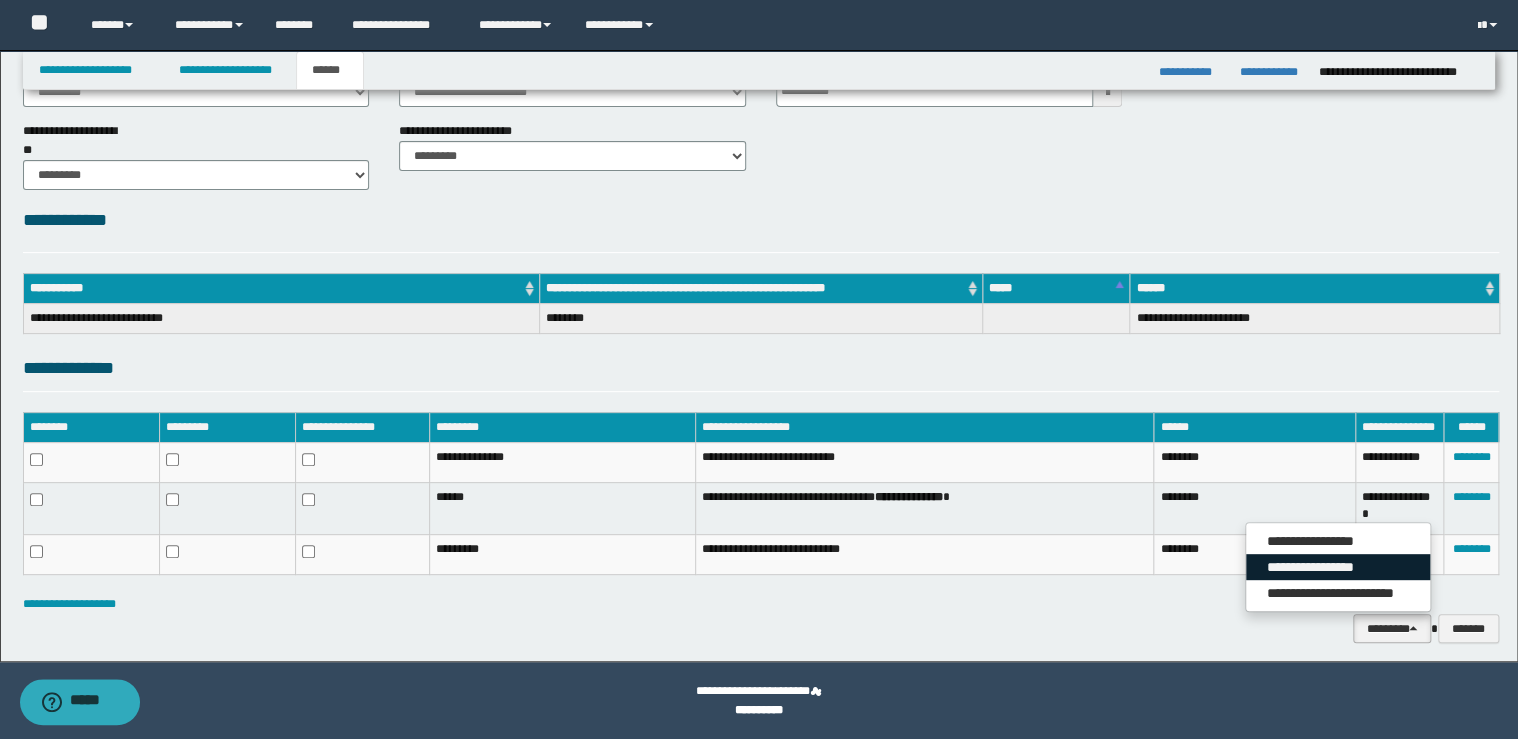 click on "**********" at bounding box center (1338, 567) 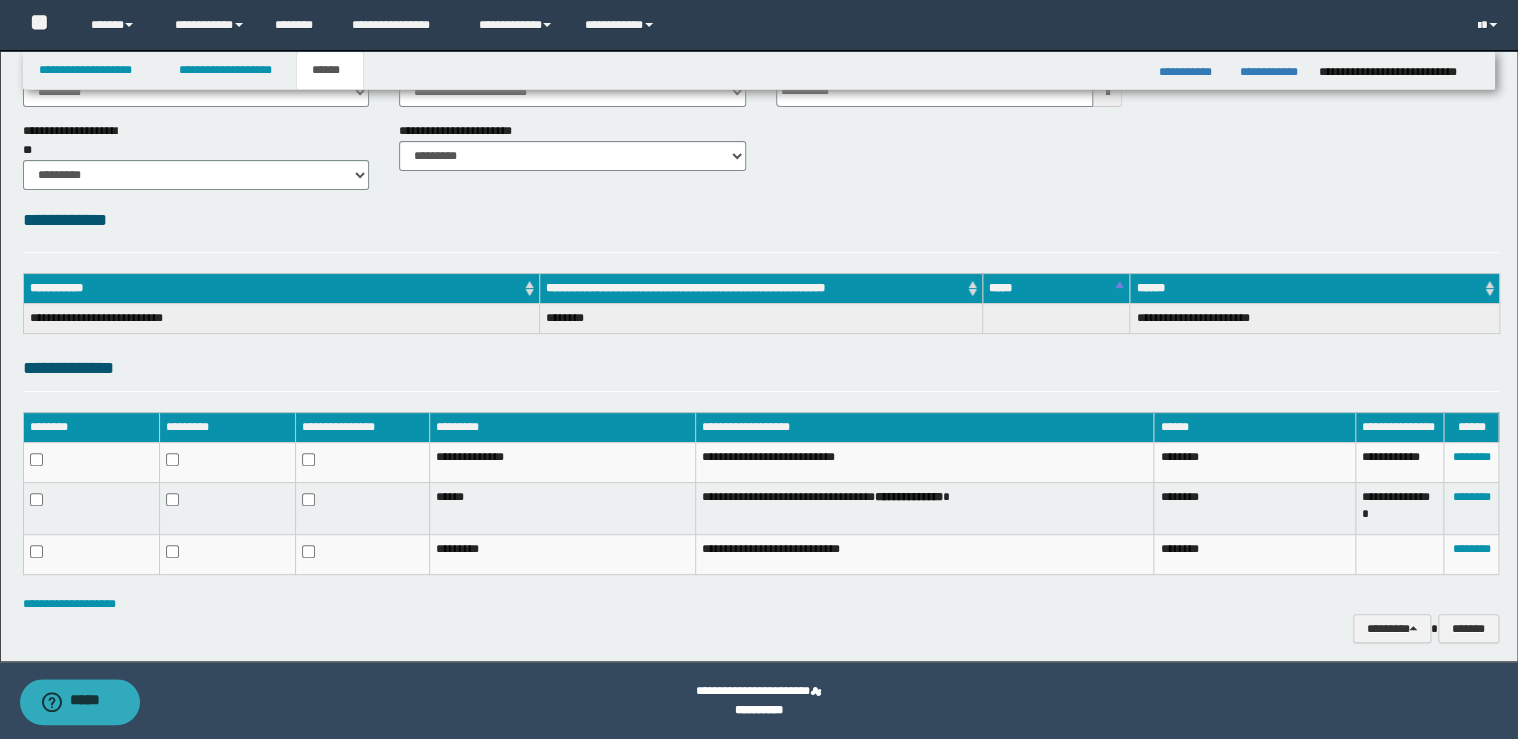 click on "**********" at bounding box center [761, 317] 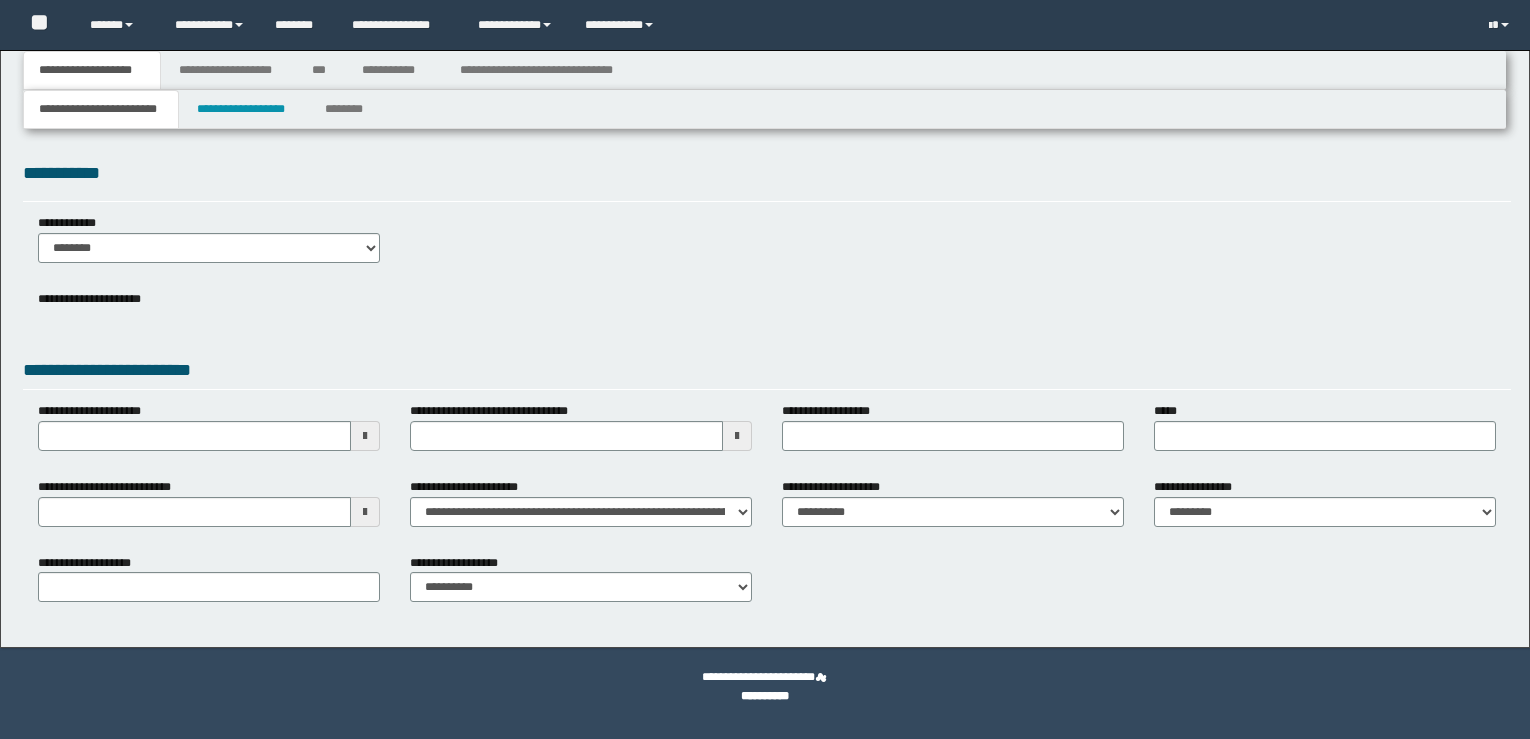 scroll, scrollTop: 0, scrollLeft: 0, axis: both 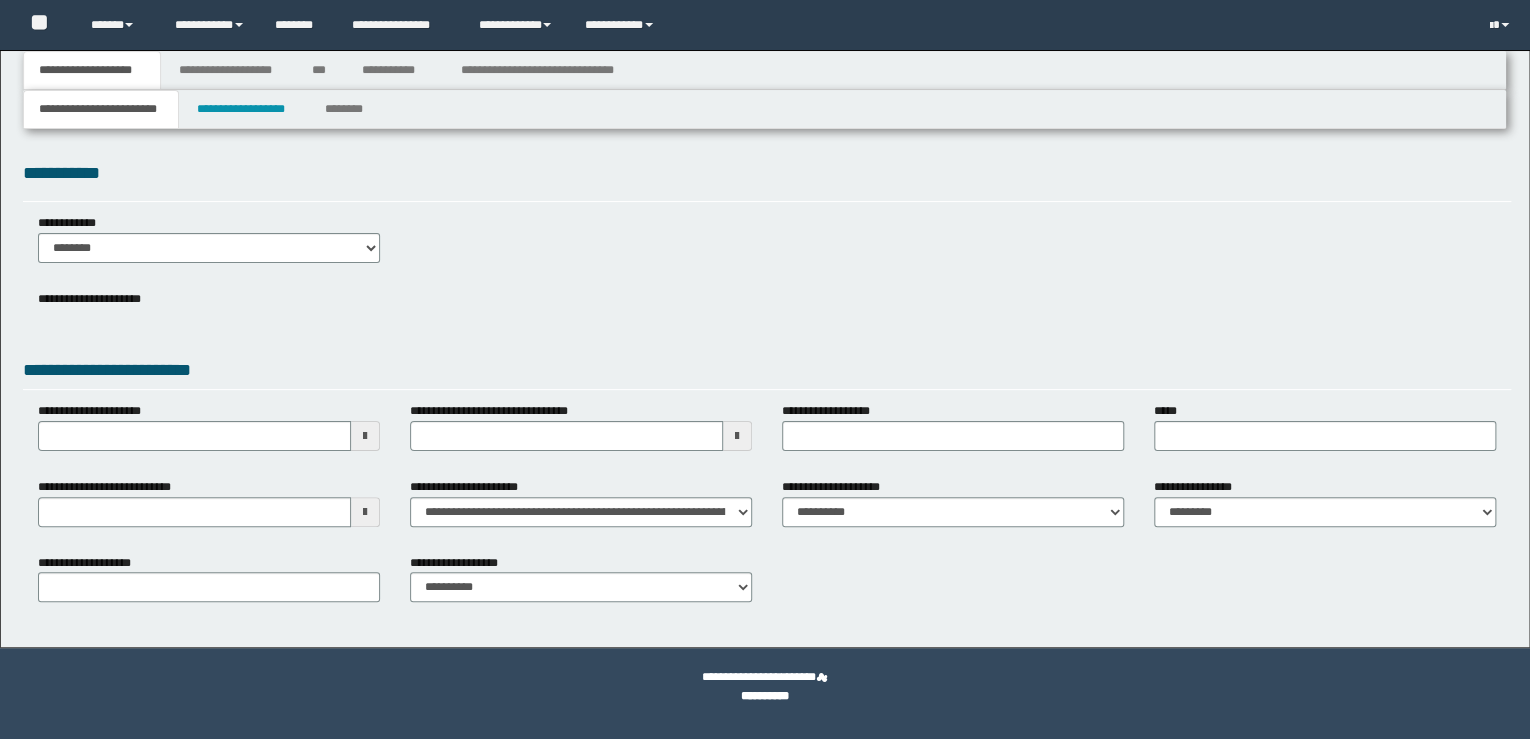 select on "*" 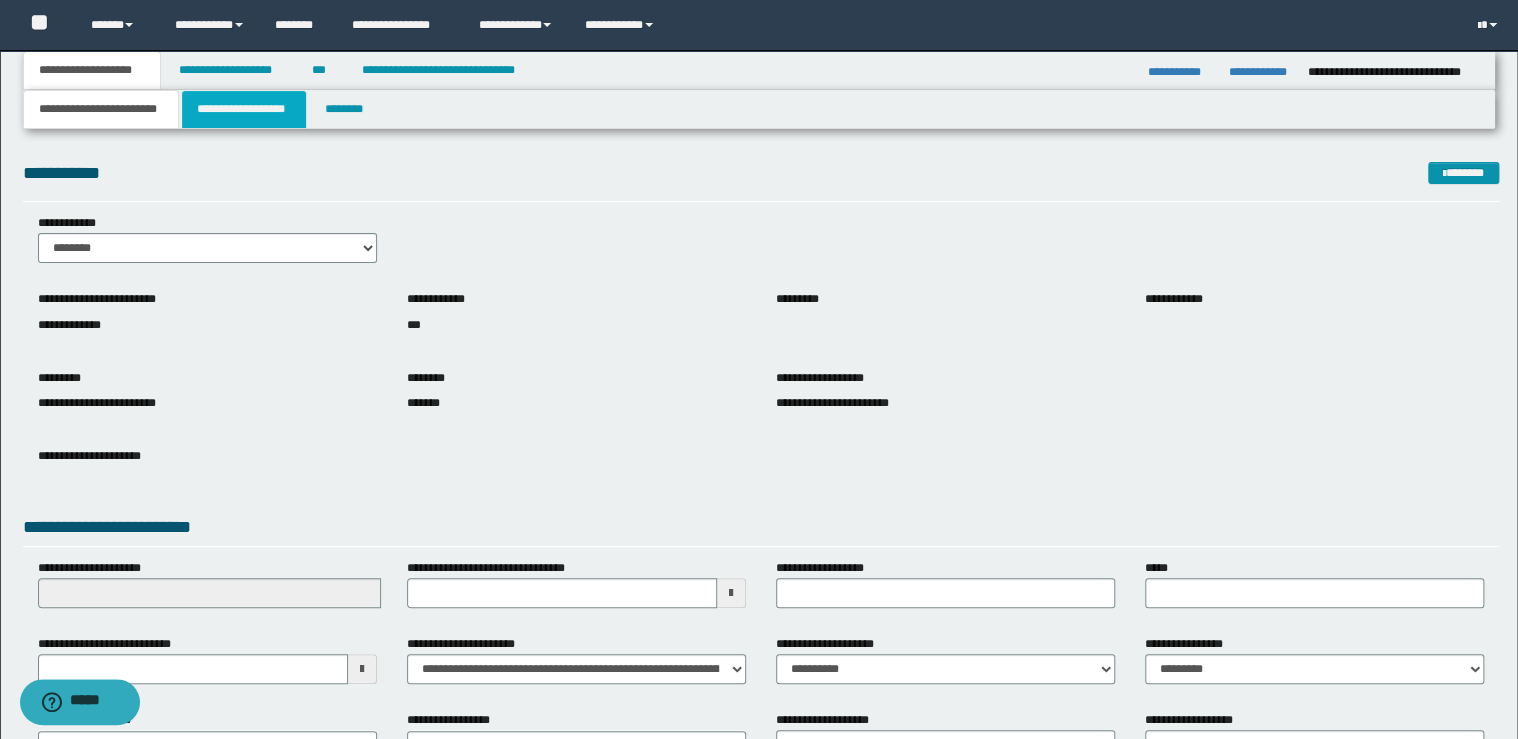 click on "**********" at bounding box center [244, 109] 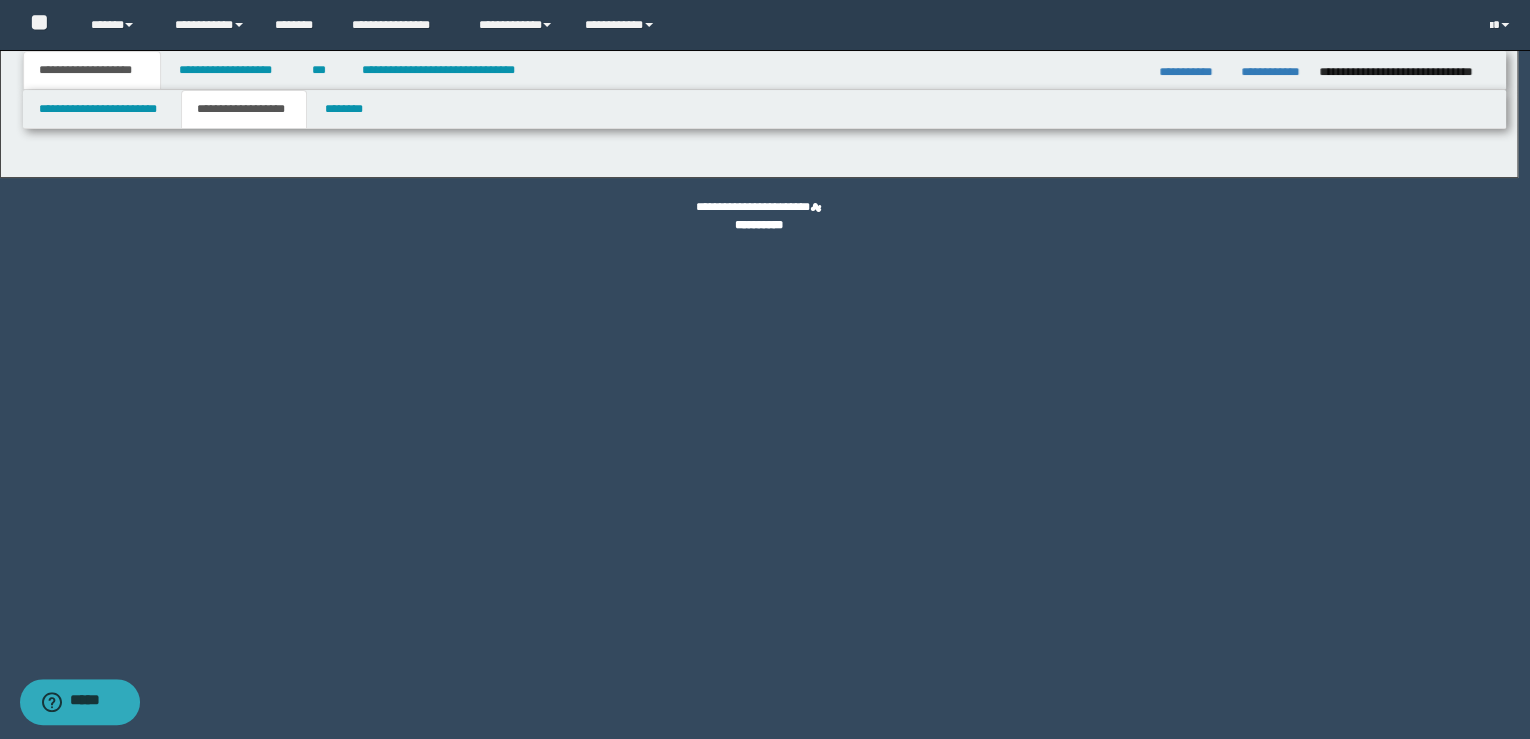 select on "*" 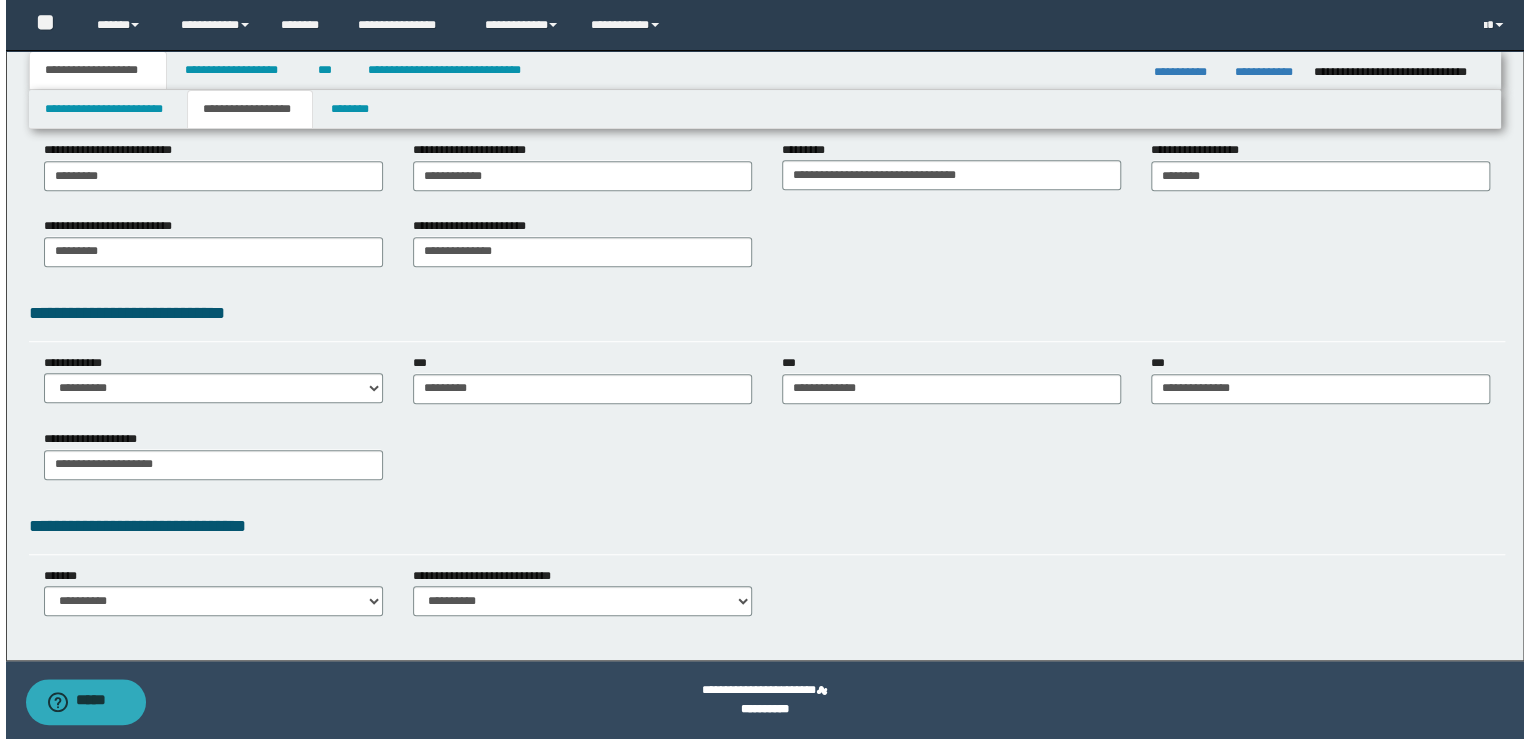 scroll, scrollTop: 0, scrollLeft: 0, axis: both 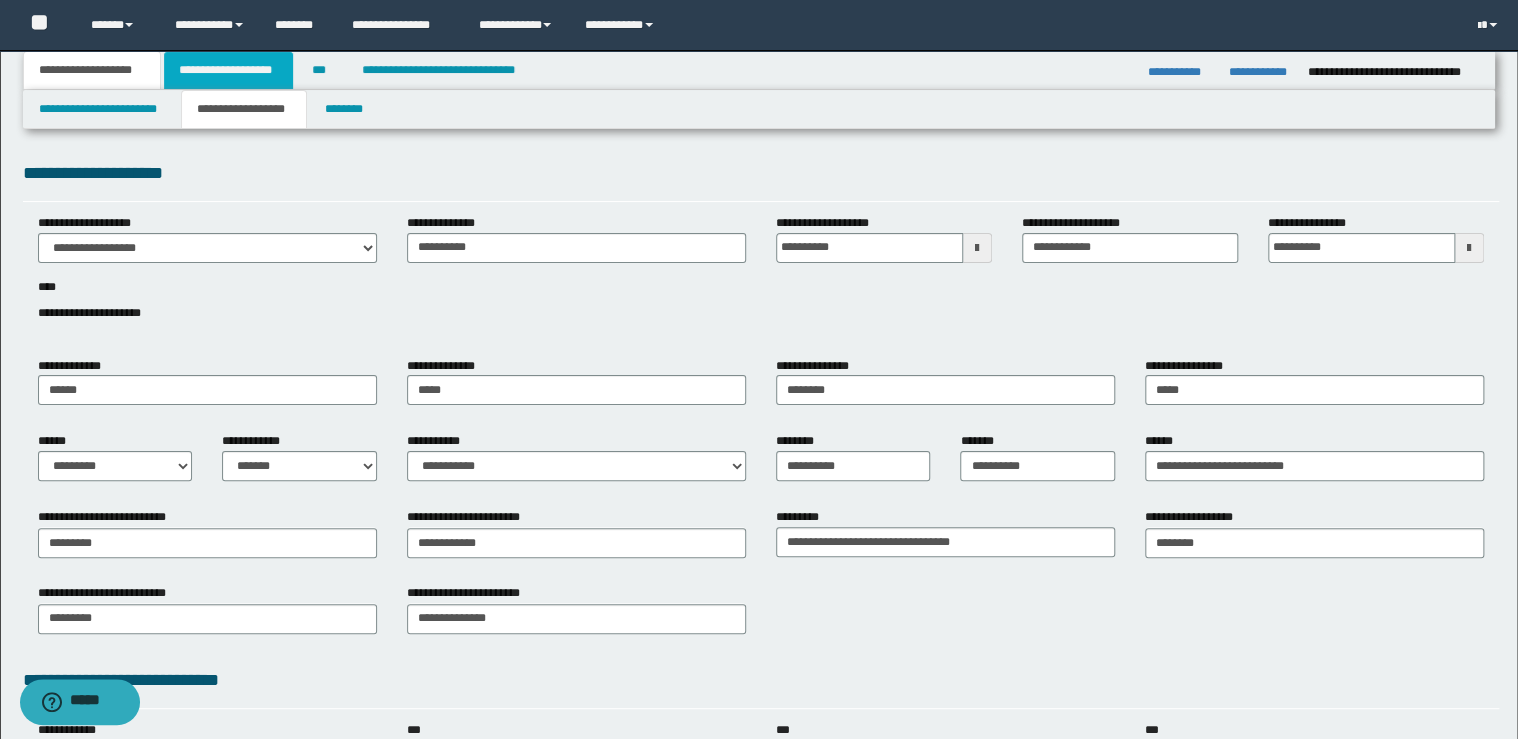 click on "**********" at bounding box center [228, 70] 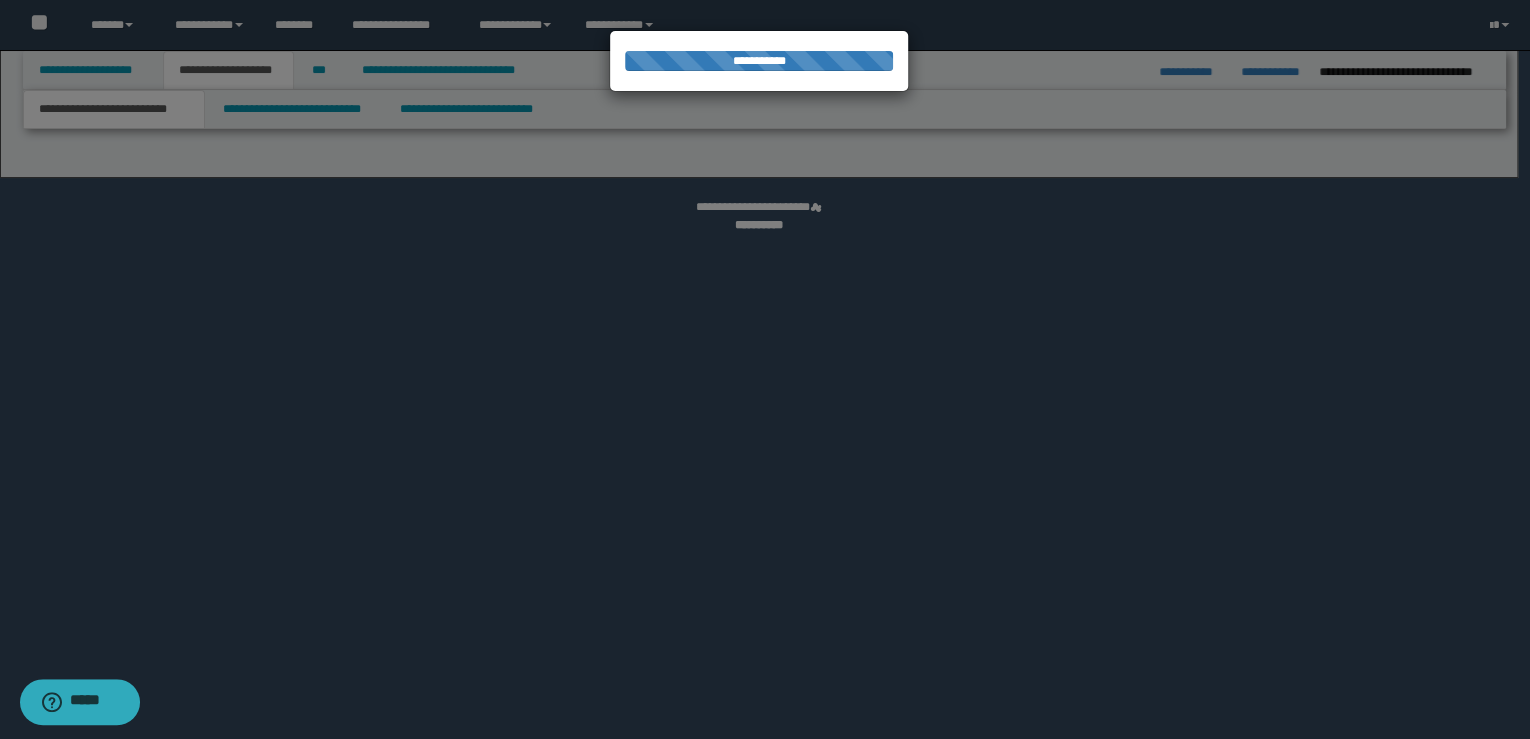 select on "*" 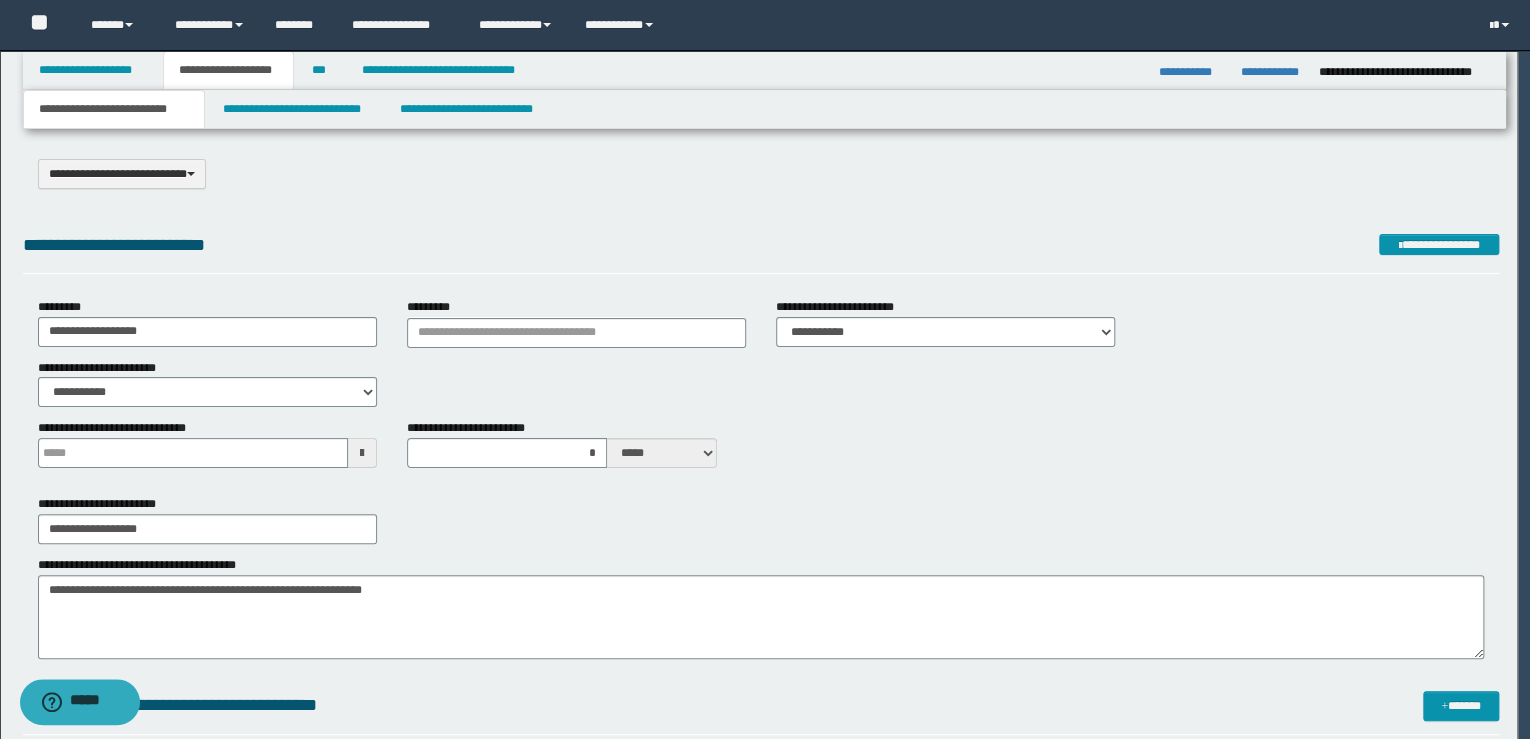 scroll, scrollTop: 0, scrollLeft: 0, axis: both 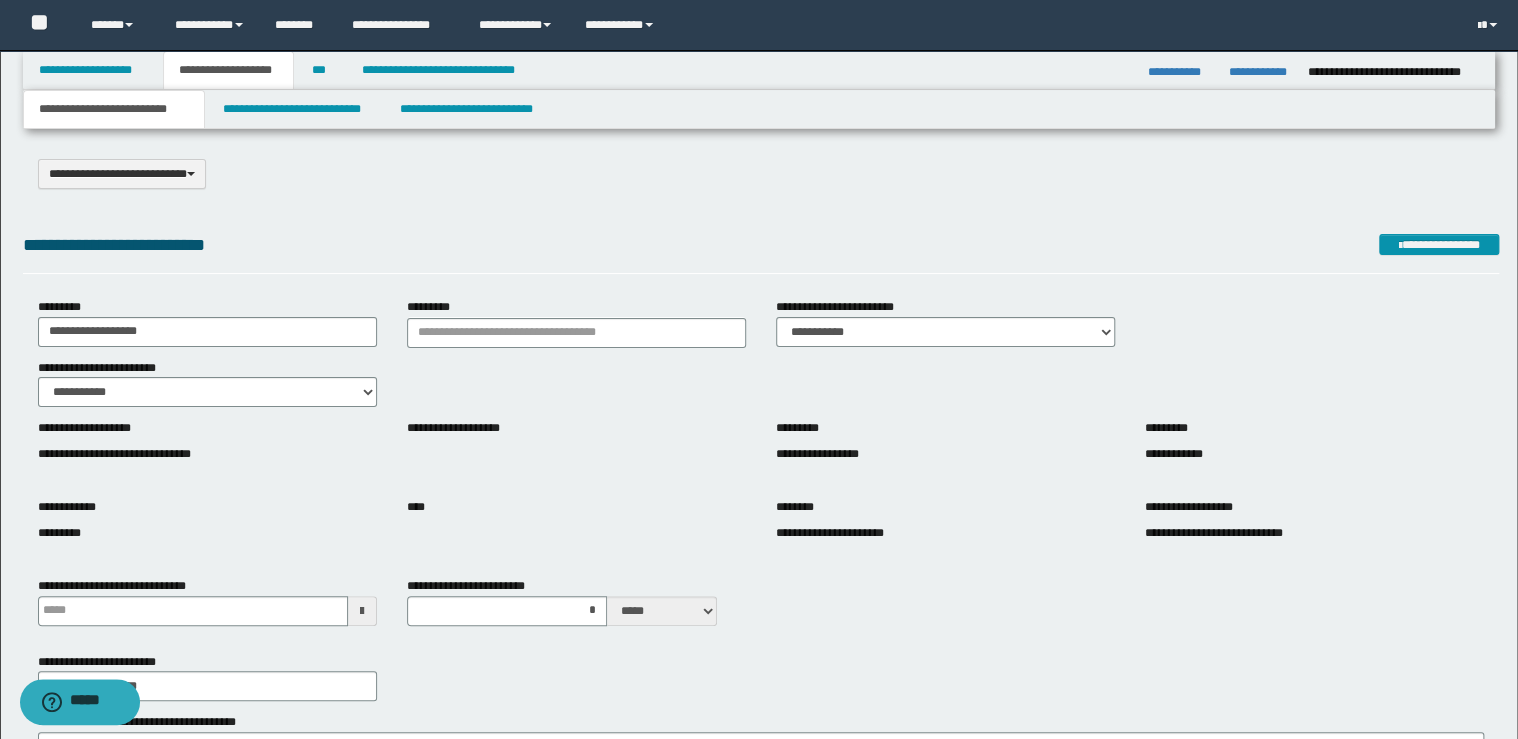 click on "**********" at bounding box center [759, 109] 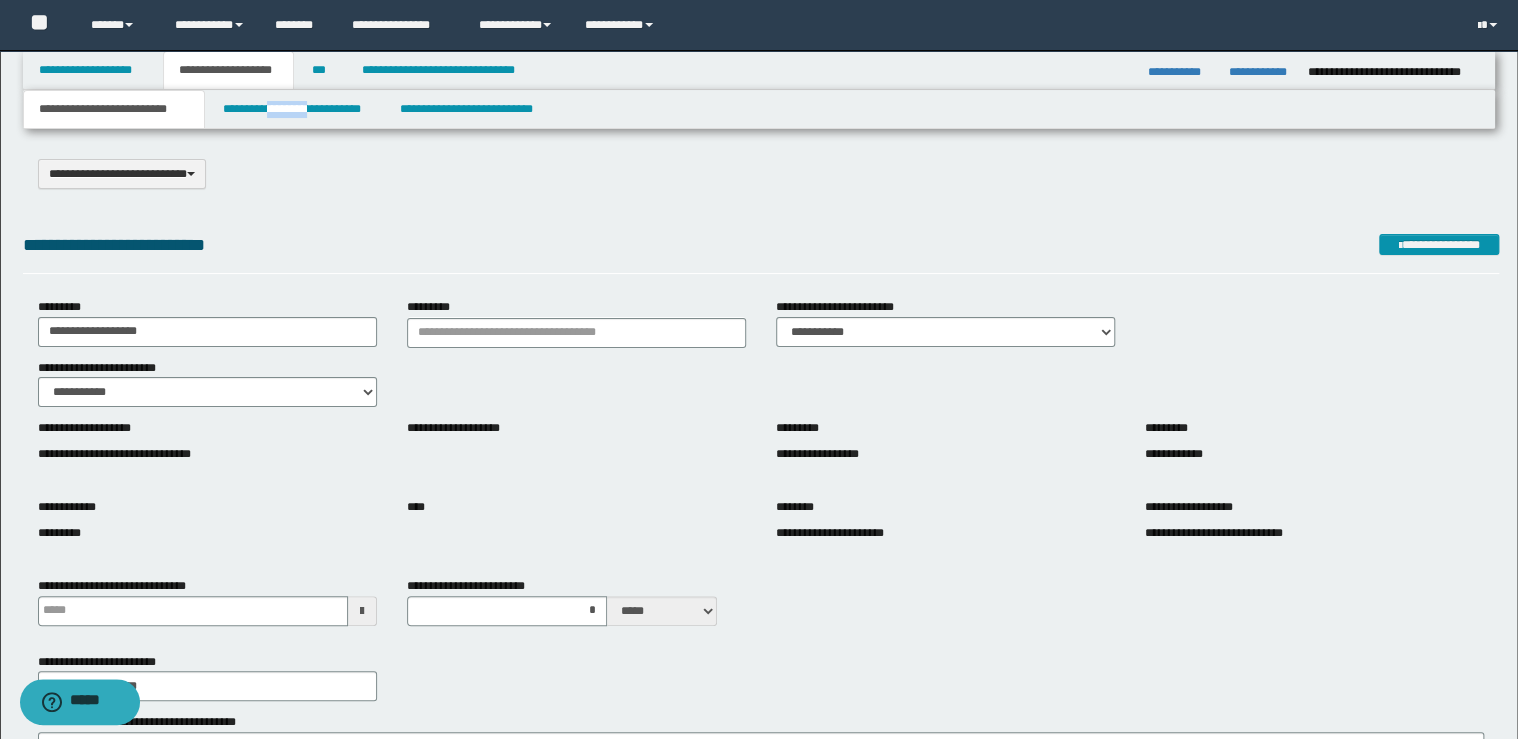 click on "**********" at bounding box center (759, 109) 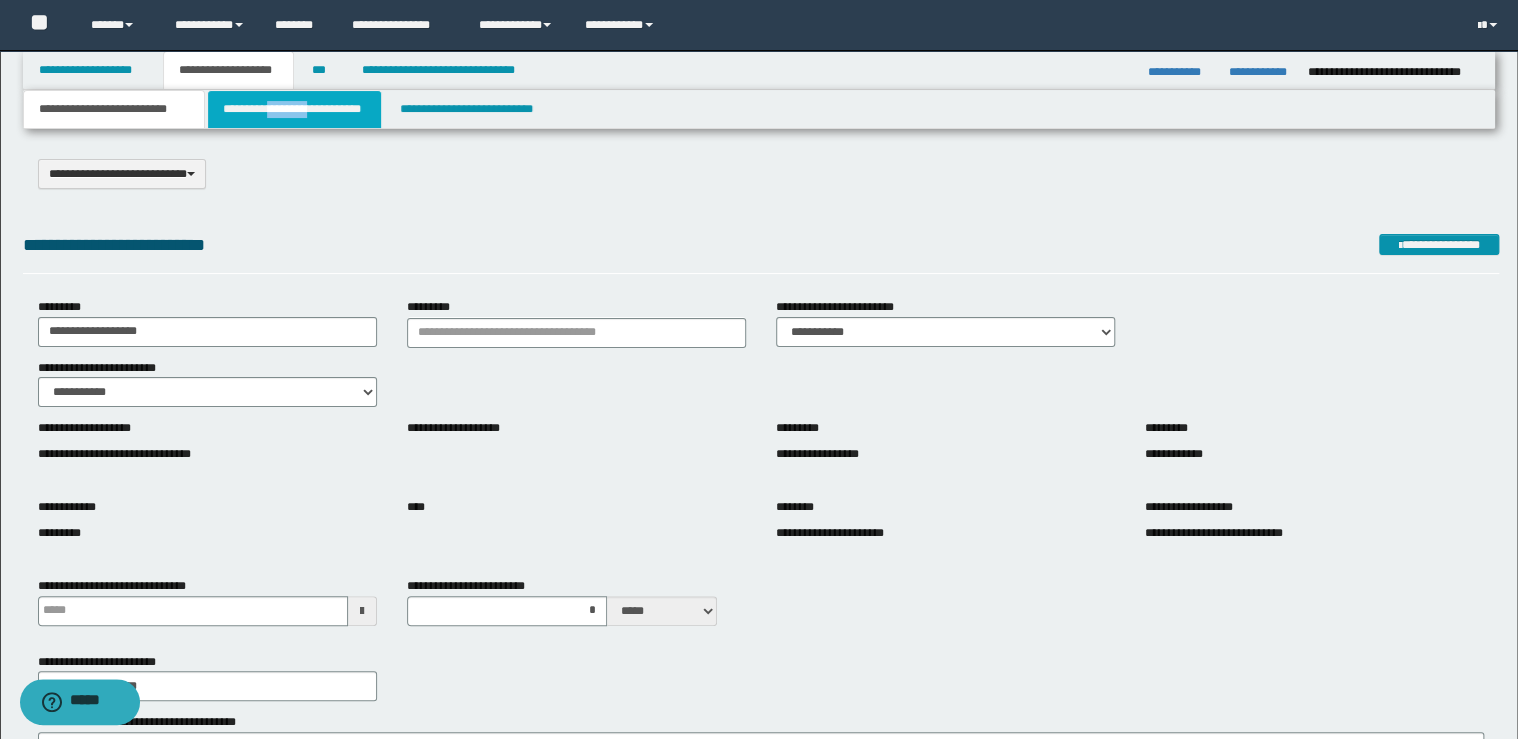 drag, startPoint x: 271, startPoint y: 128, endPoint x: 286, endPoint y: 116, distance: 19.209373 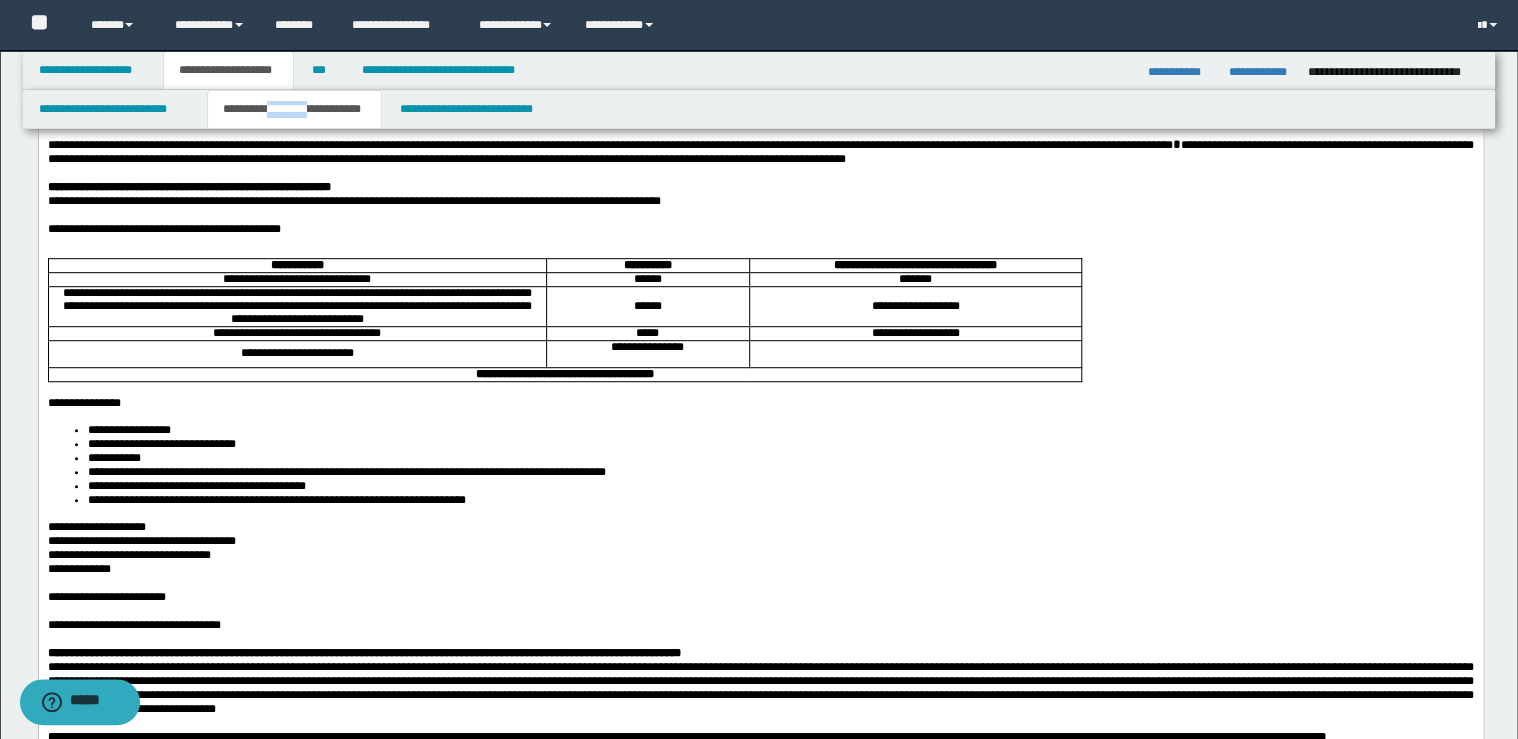 scroll, scrollTop: 320, scrollLeft: 0, axis: vertical 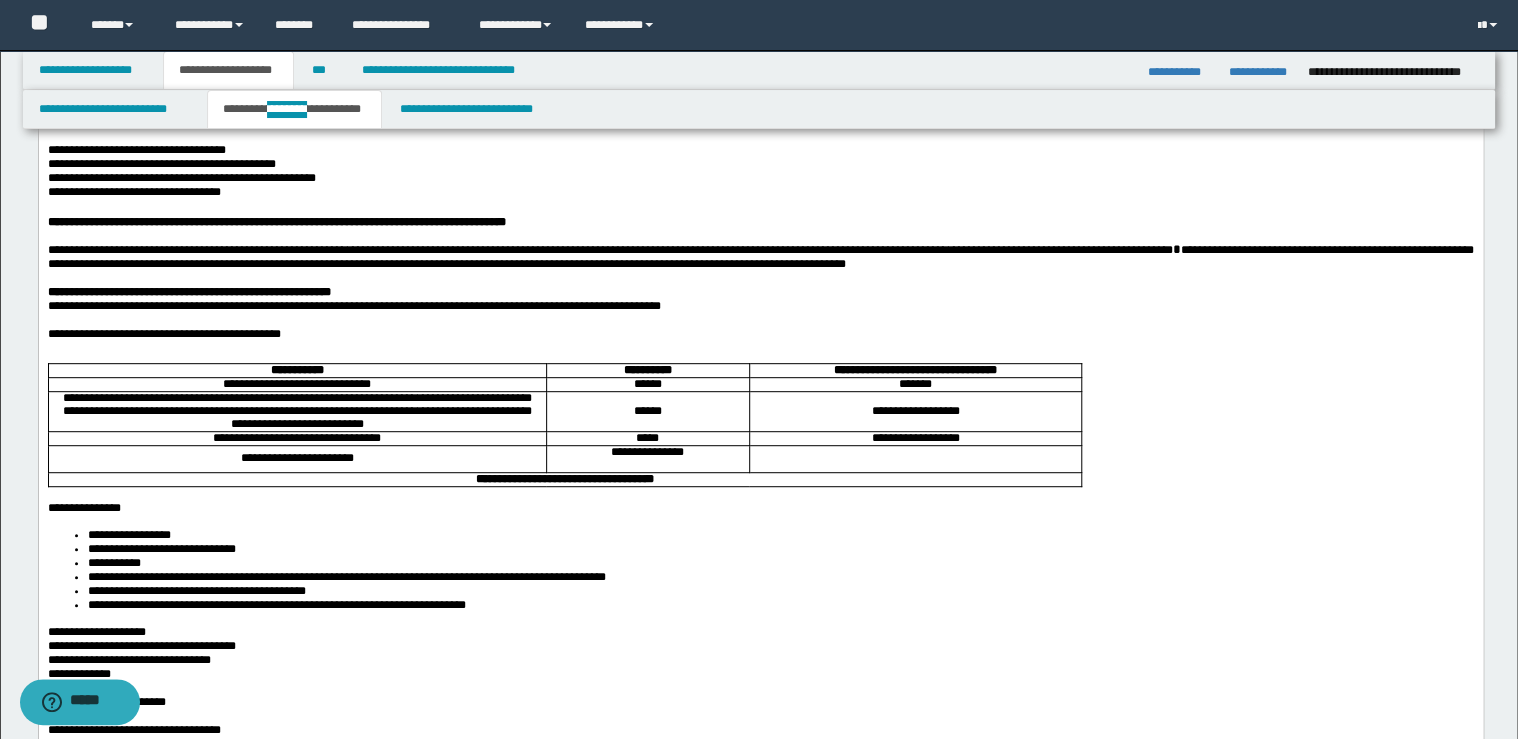 click on "**********" at bounding box center [760, 222] 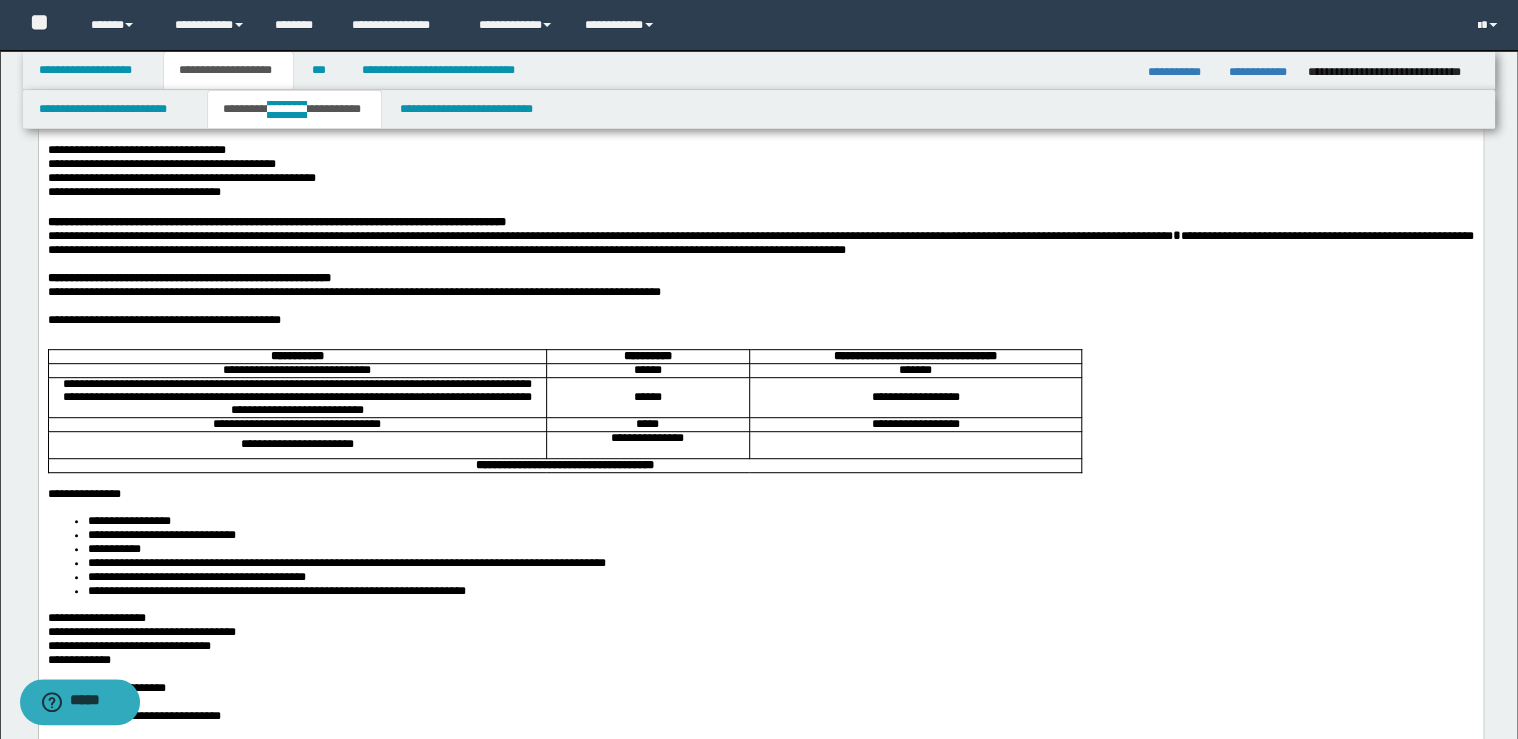 click on "**********" at bounding box center [760, 320] 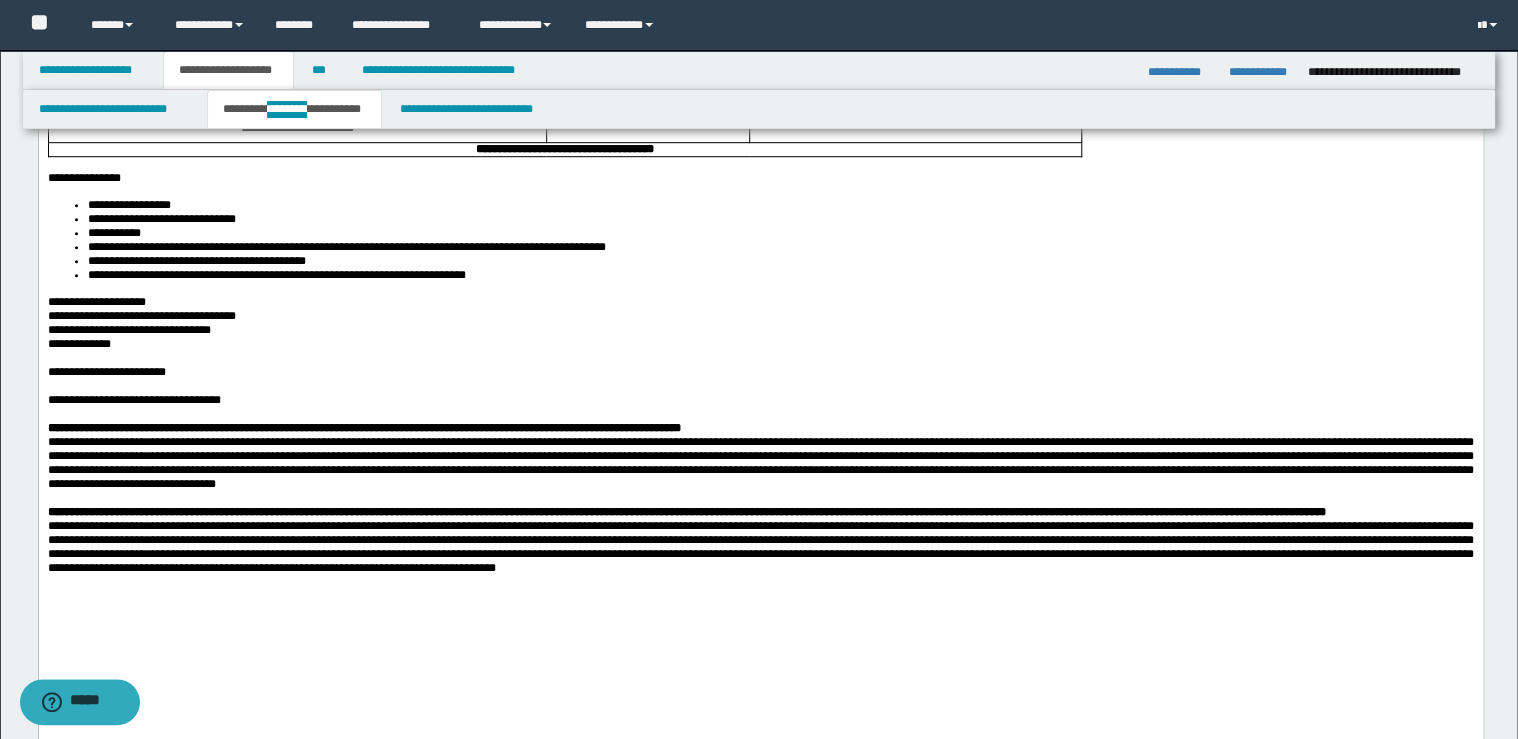 scroll, scrollTop: 720, scrollLeft: 0, axis: vertical 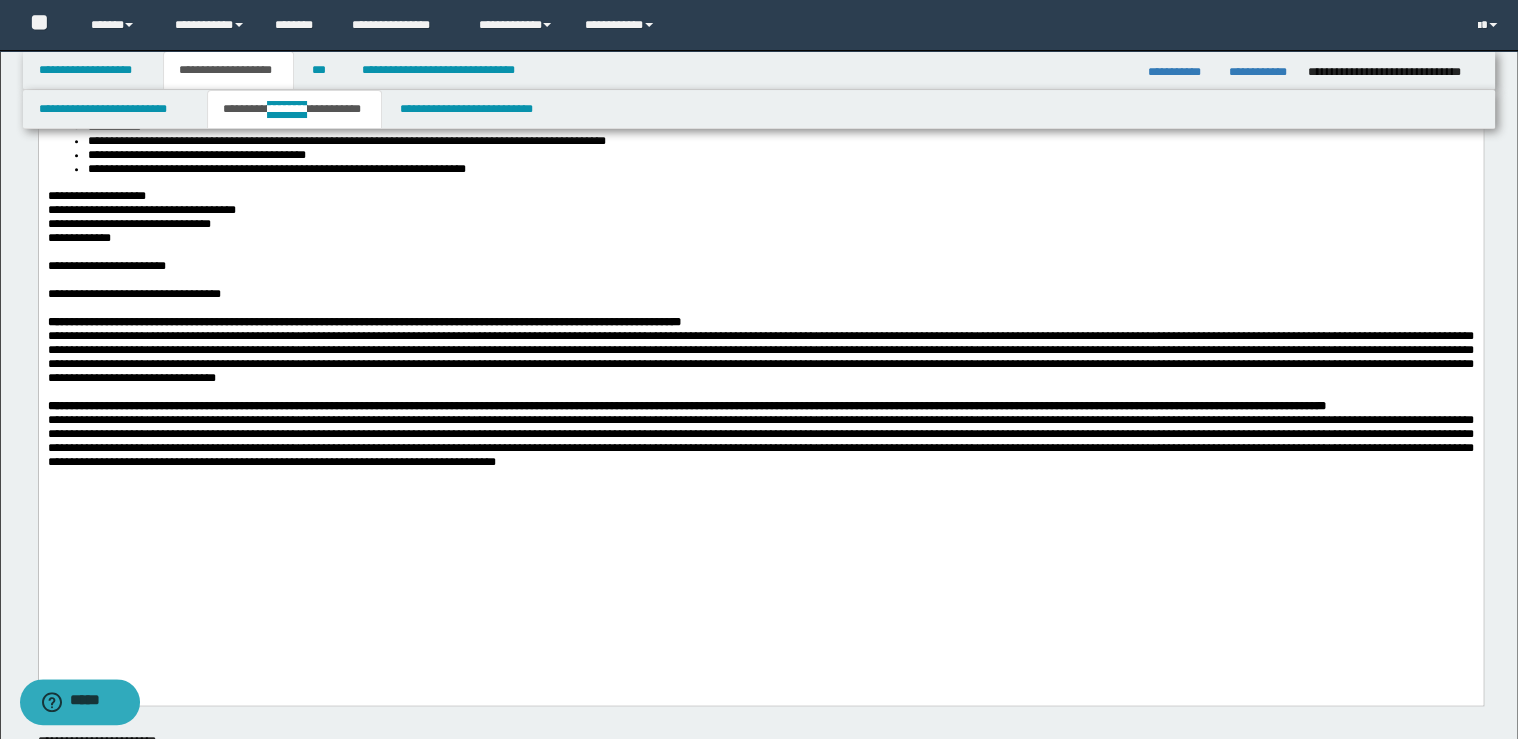 click on "**********" at bounding box center [760, 266] 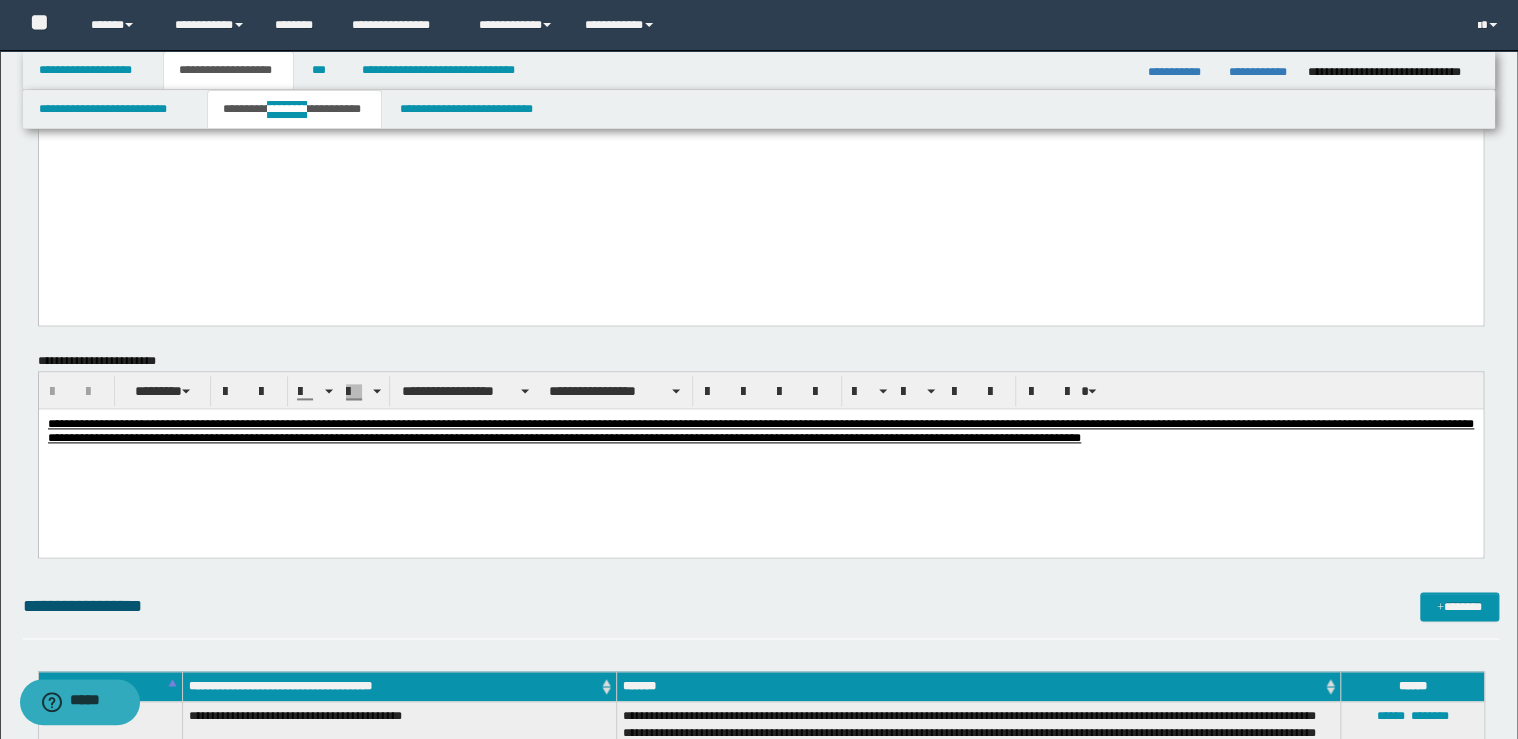 scroll, scrollTop: 1120, scrollLeft: 0, axis: vertical 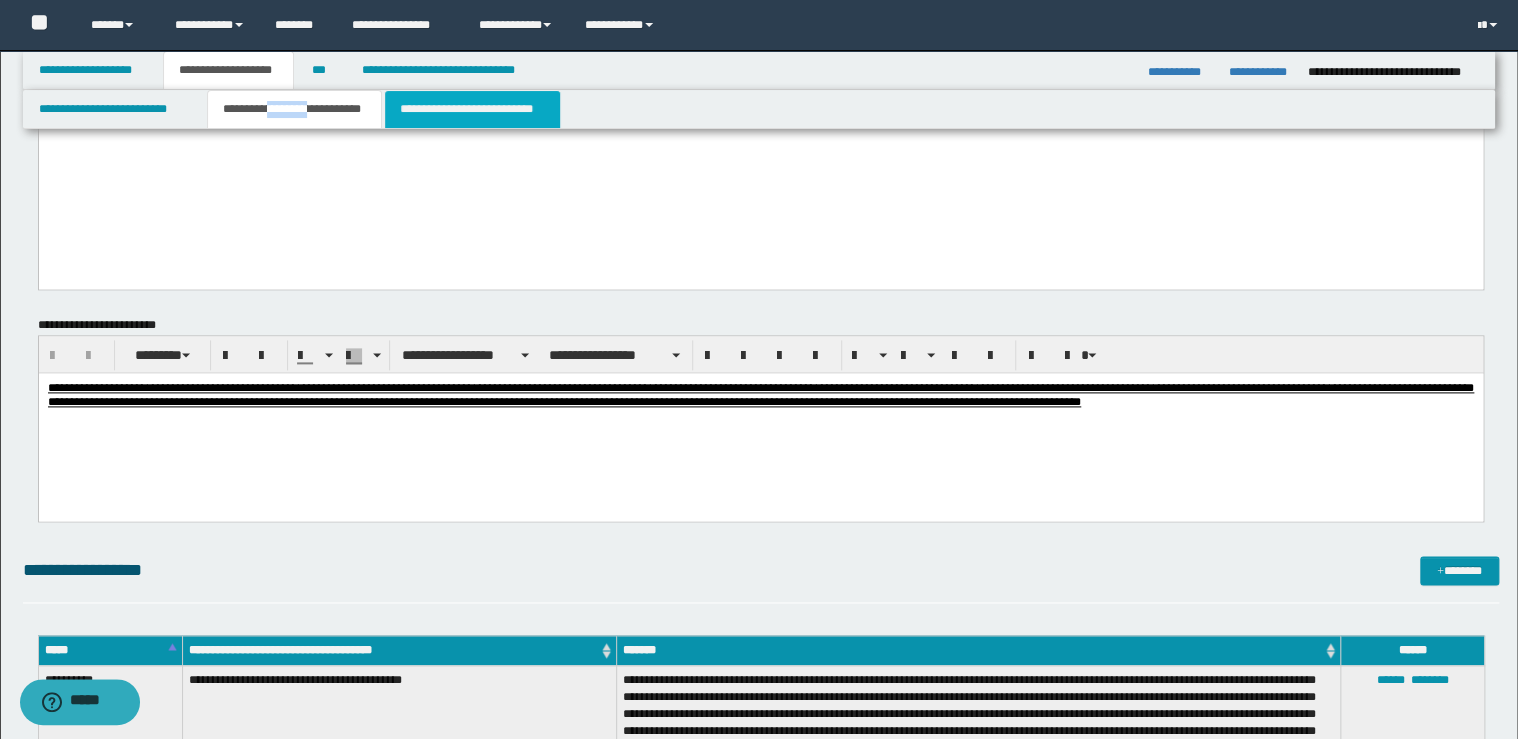 click on "**********" at bounding box center (472, 109) 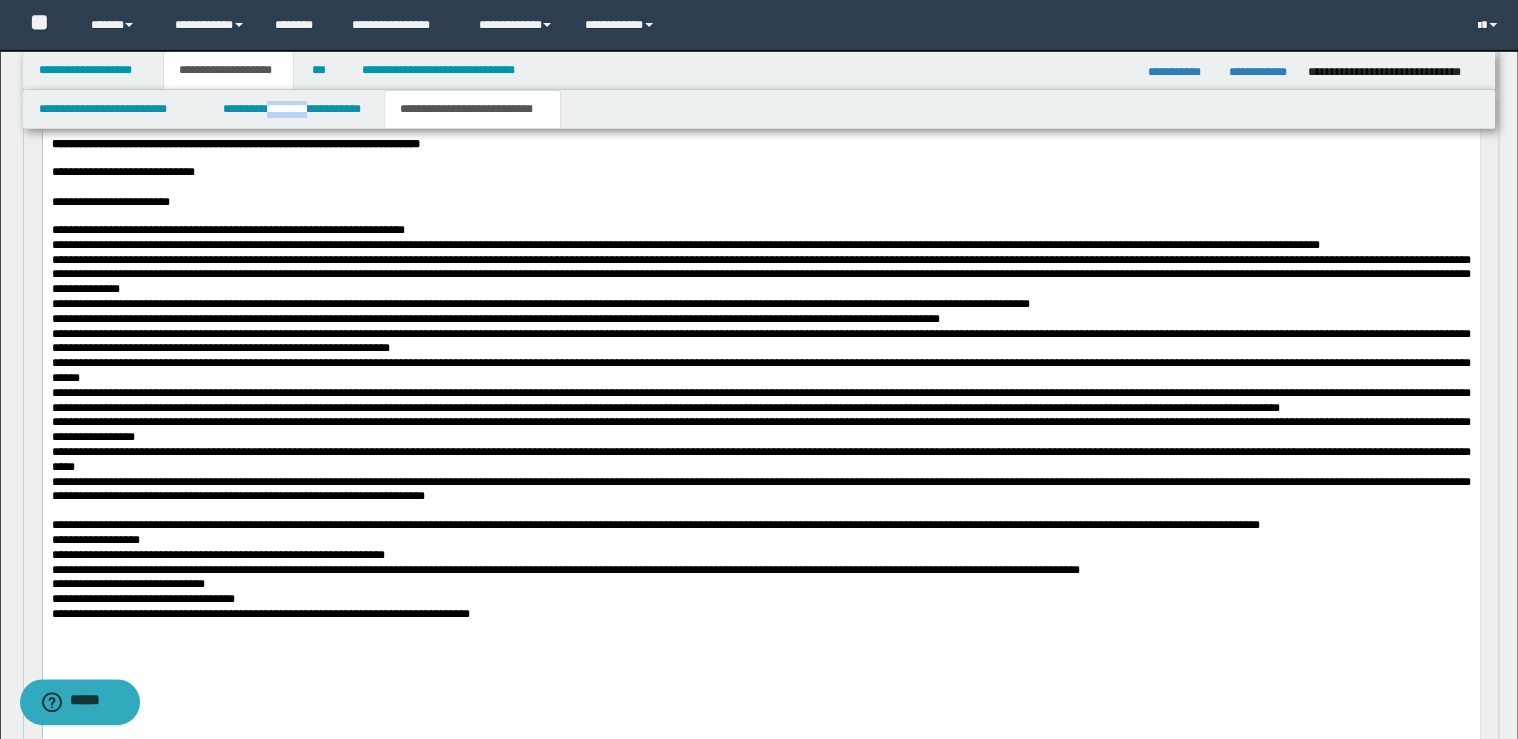scroll, scrollTop: 880, scrollLeft: 0, axis: vertical 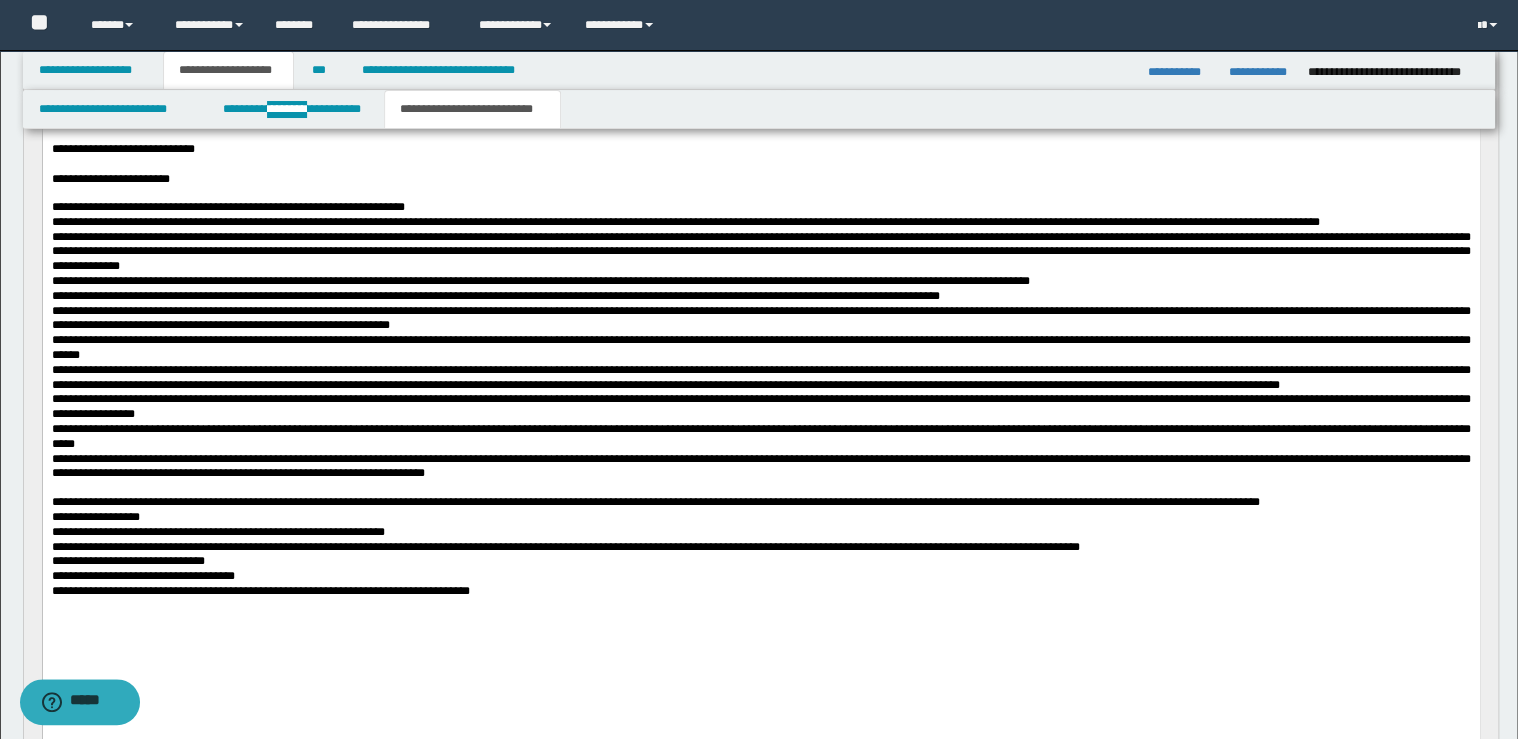 click on "**********" at bounding box center (760, 179) 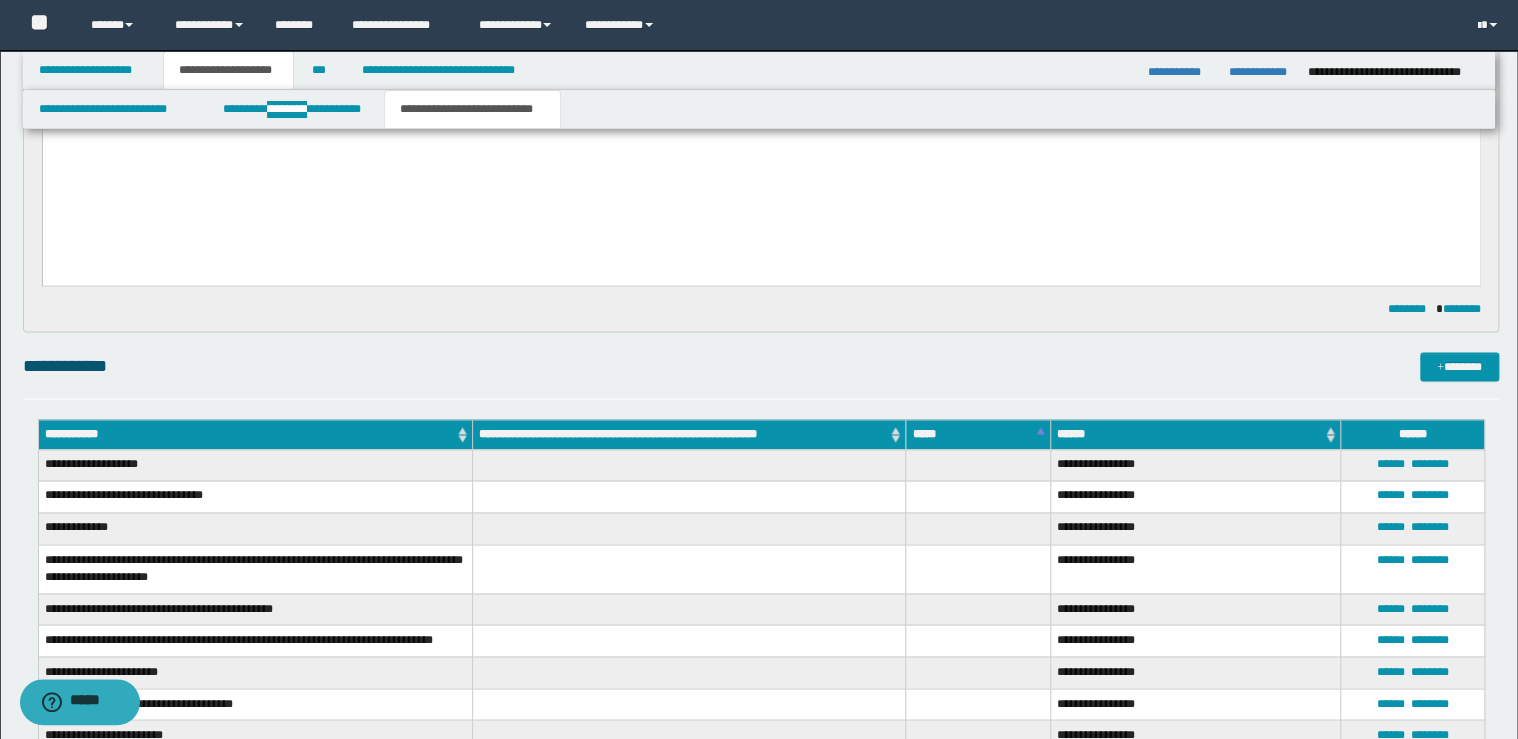 scroll, scrollTop: 1120, scrollLeft: 0, axis: vertical 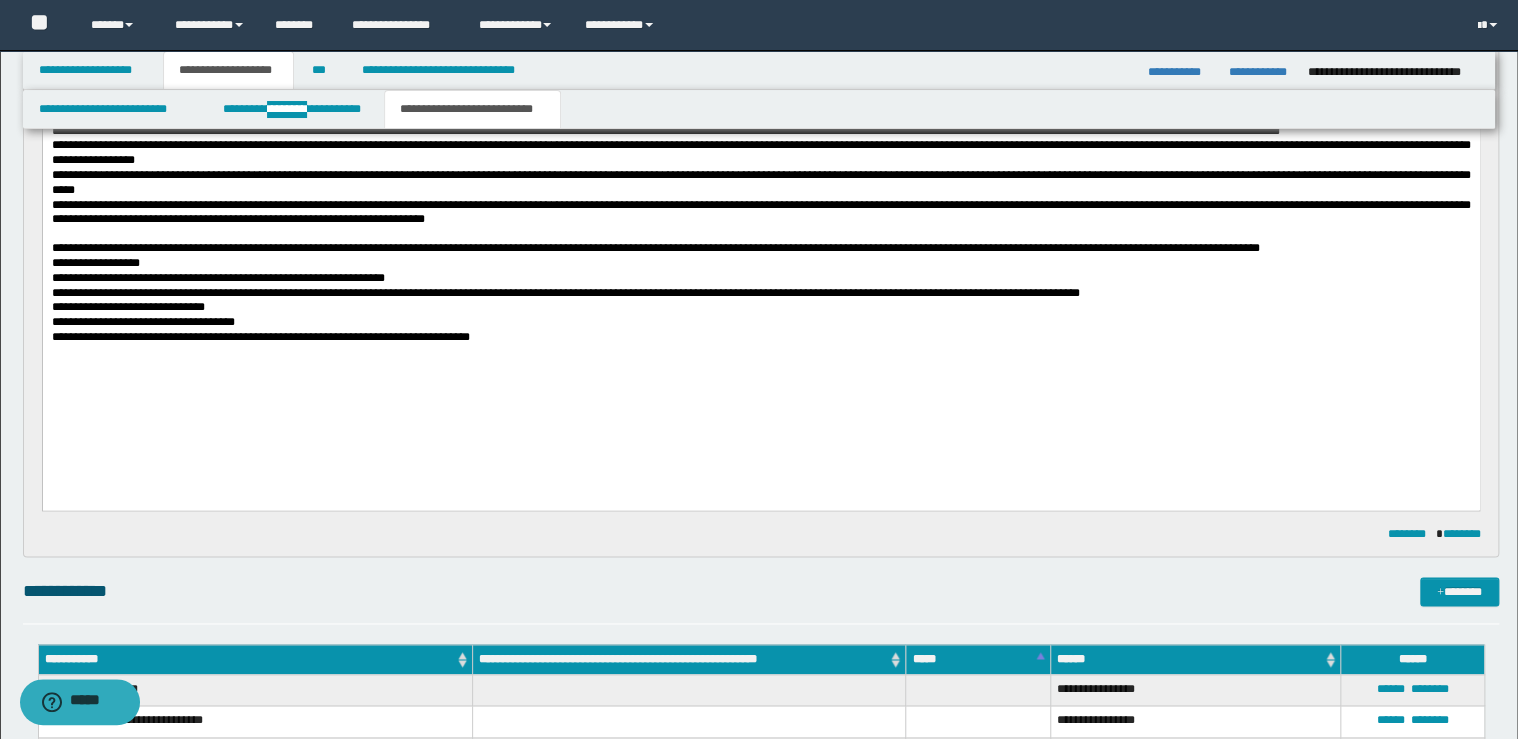 click on "**********" at bounding box center (760, 214) 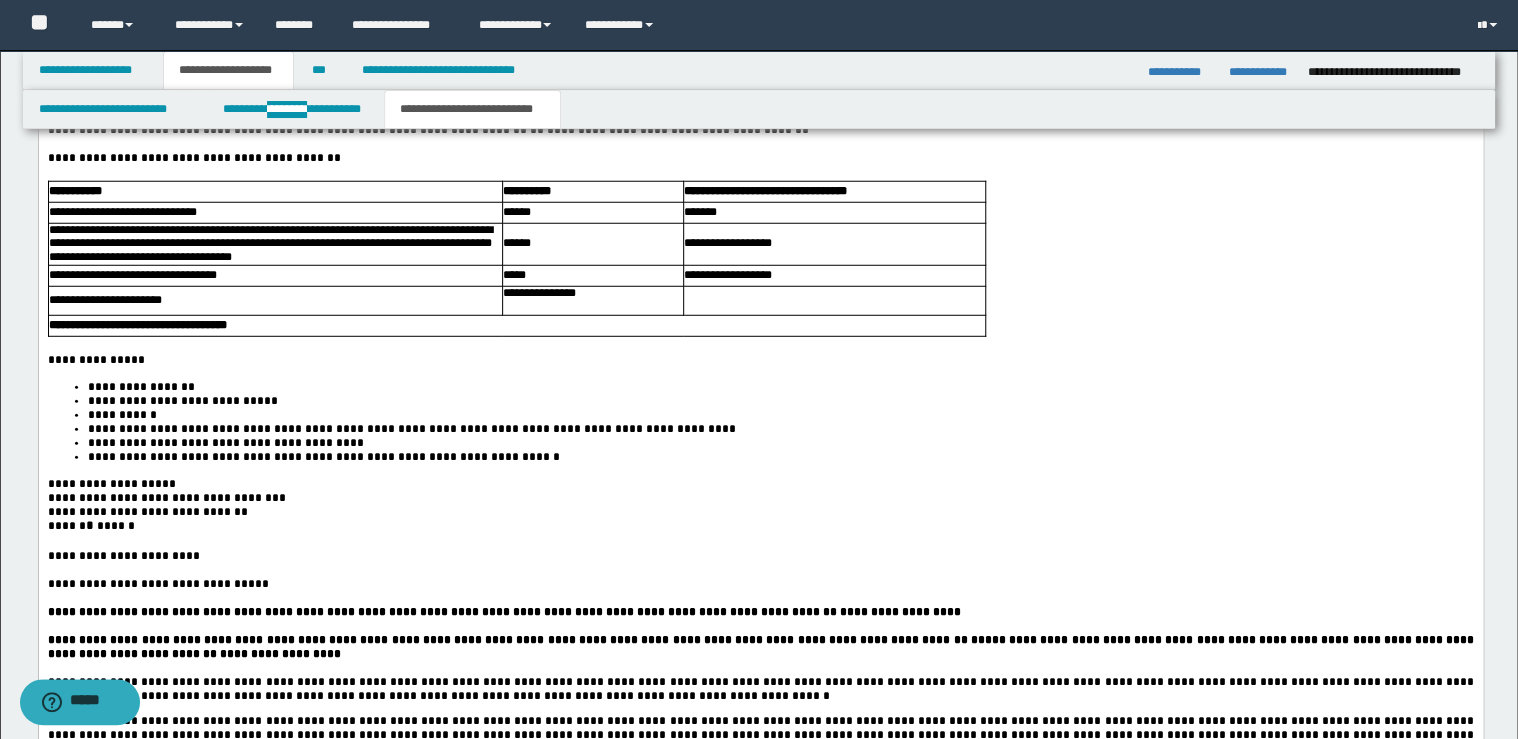 scroll, scrollTop: 2640, scrollLeft: 0, axis: vertical 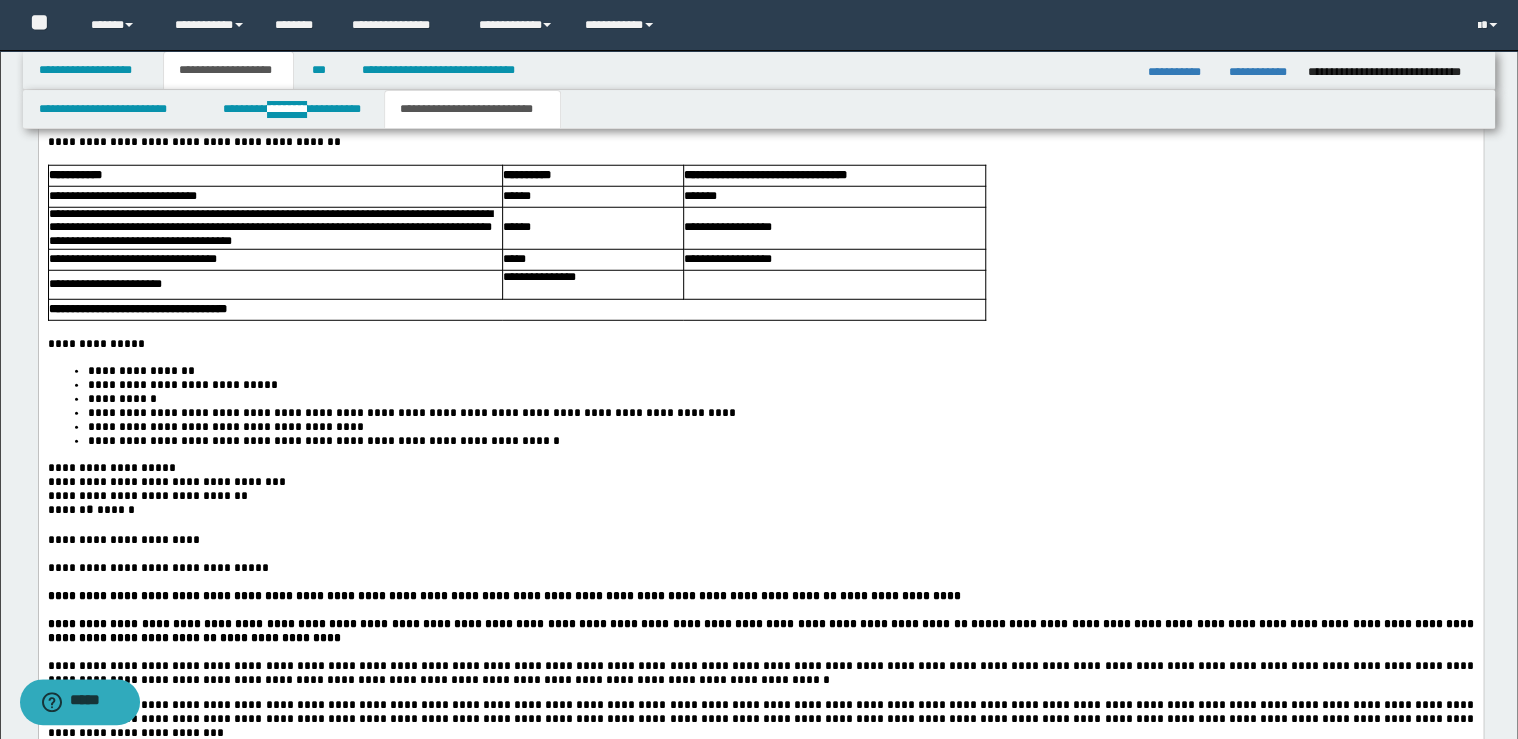 click on "**********" at bounding box center (760, 143) 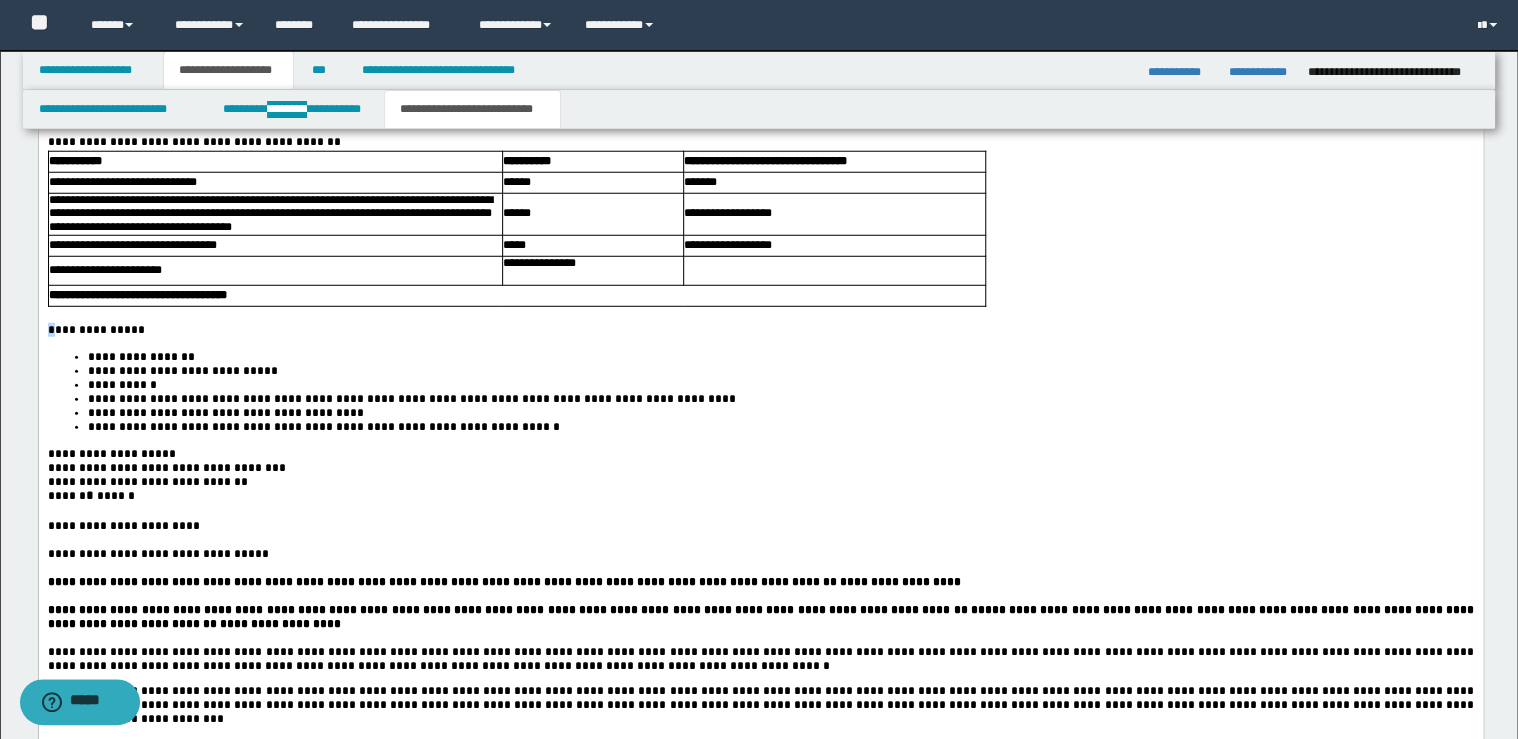 click on "**********" at bounding box center [95, 331] 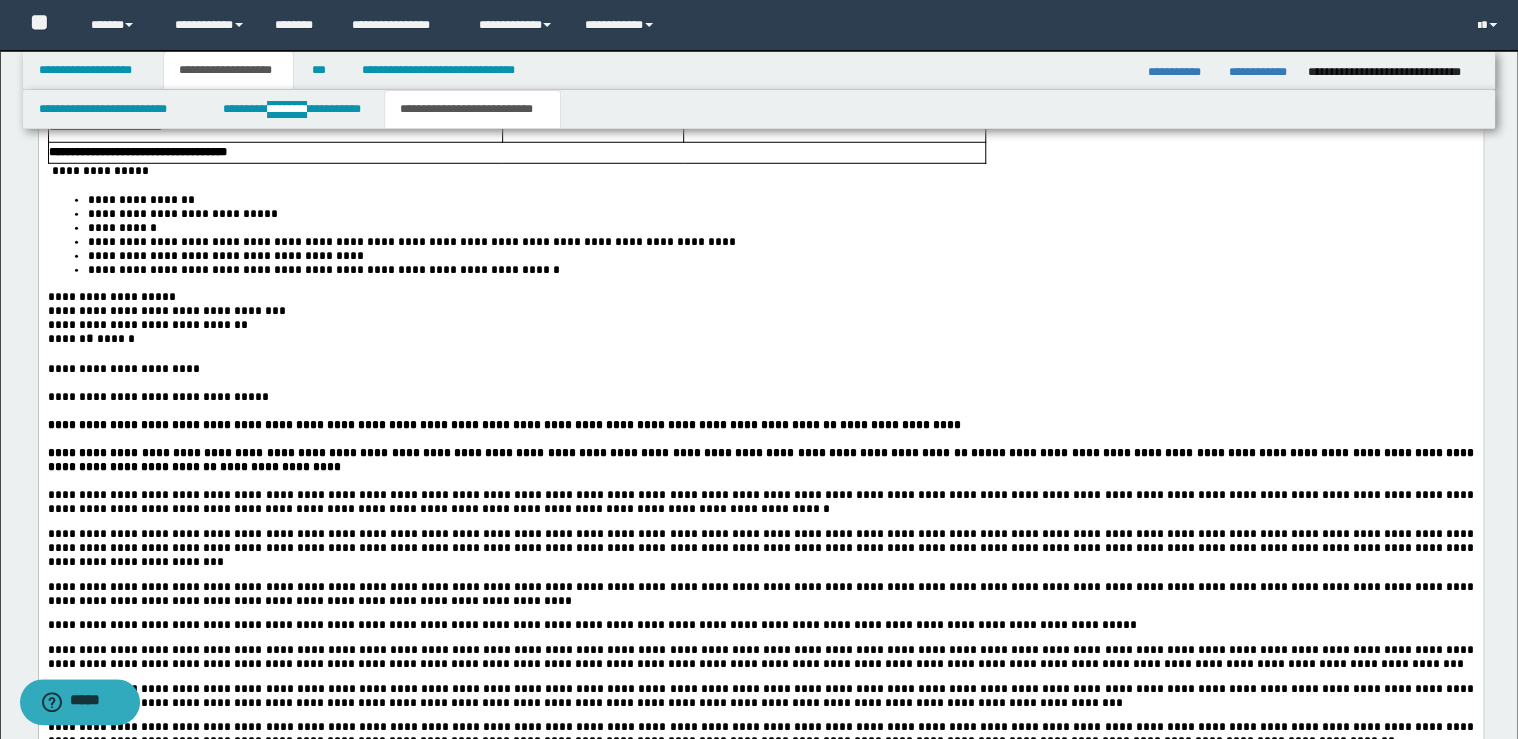scroll, scrollTop: 3040, scrollLeft: 0, axis: vertical 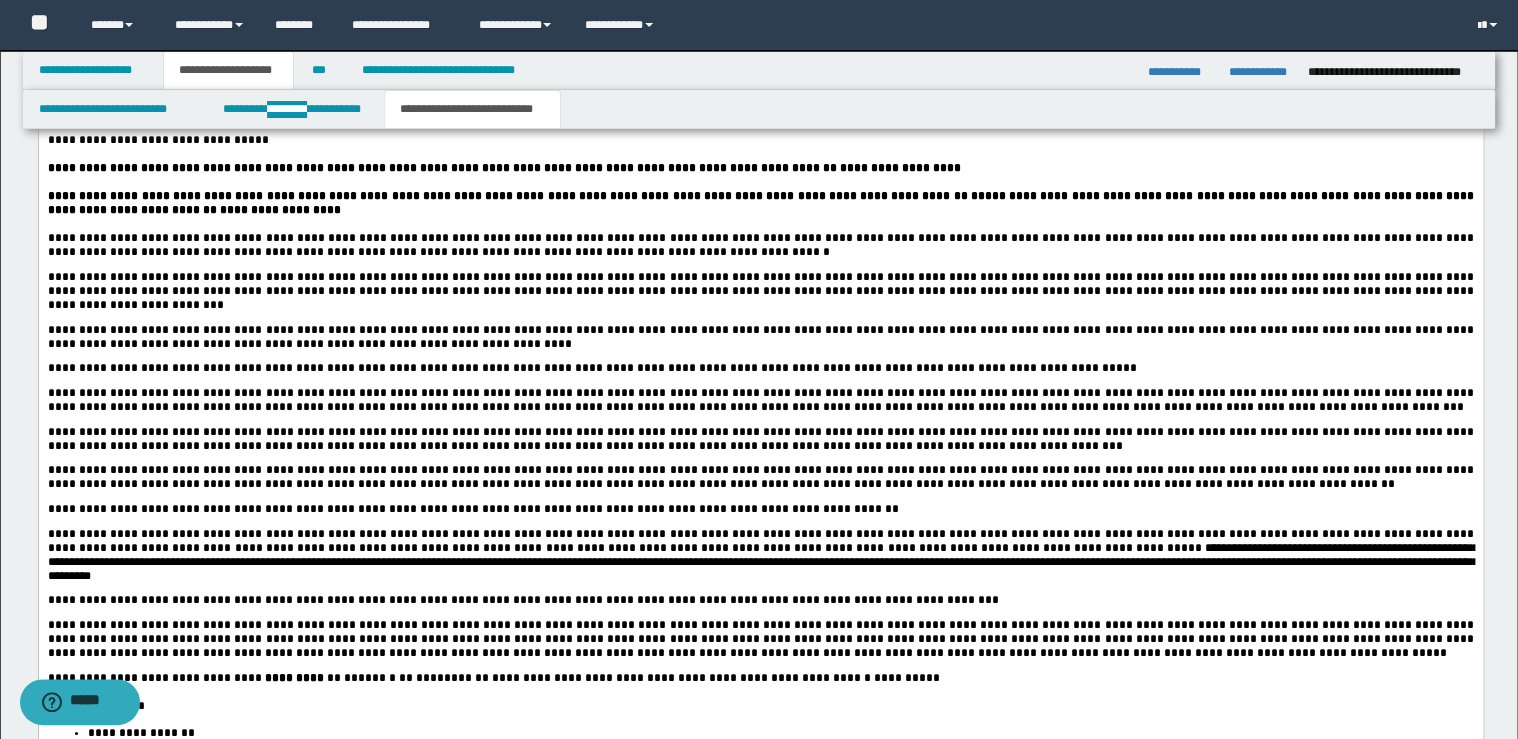 click on "**********" at bounding box center [760, 169] 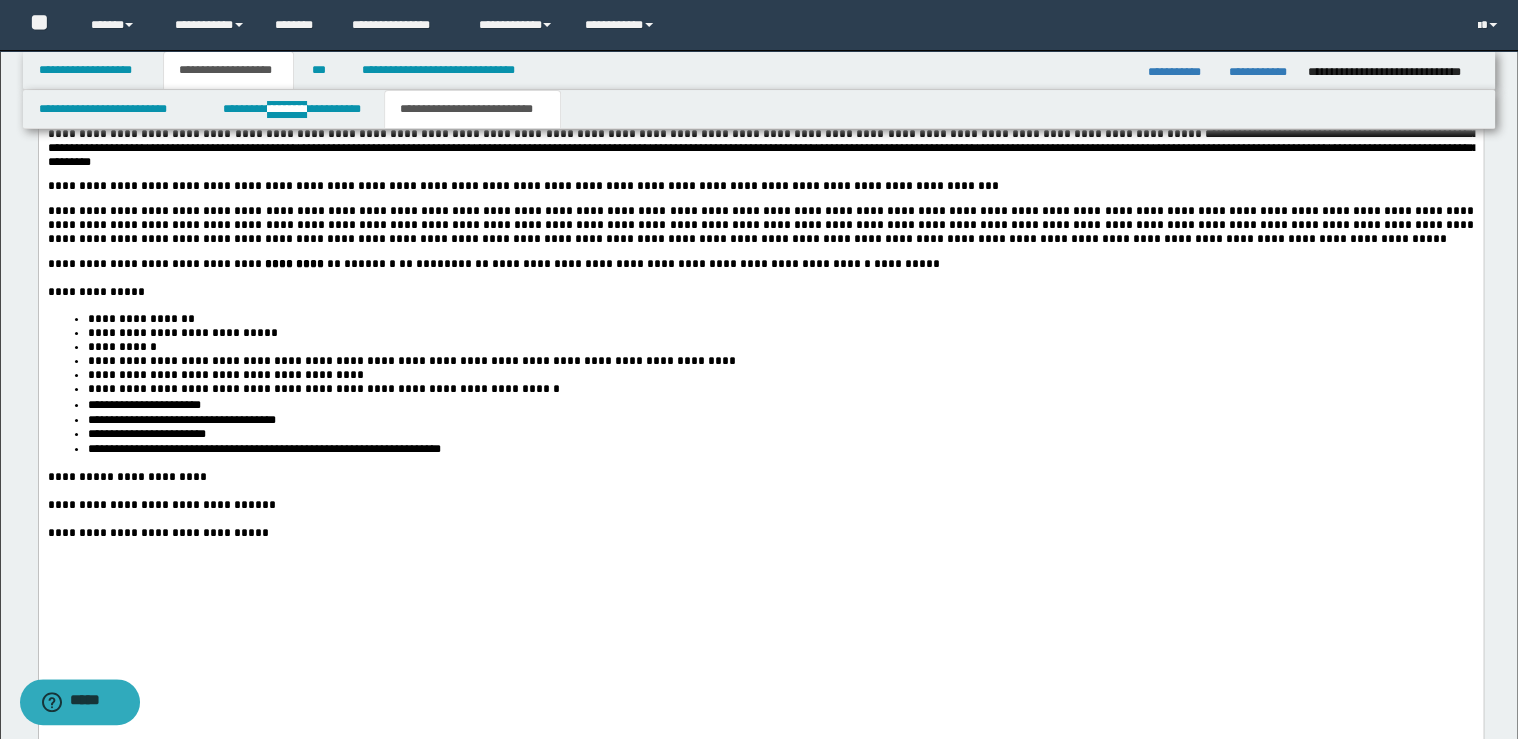 scroll, scrollTop: 3680, scrollLeft: 0, axis: vertical 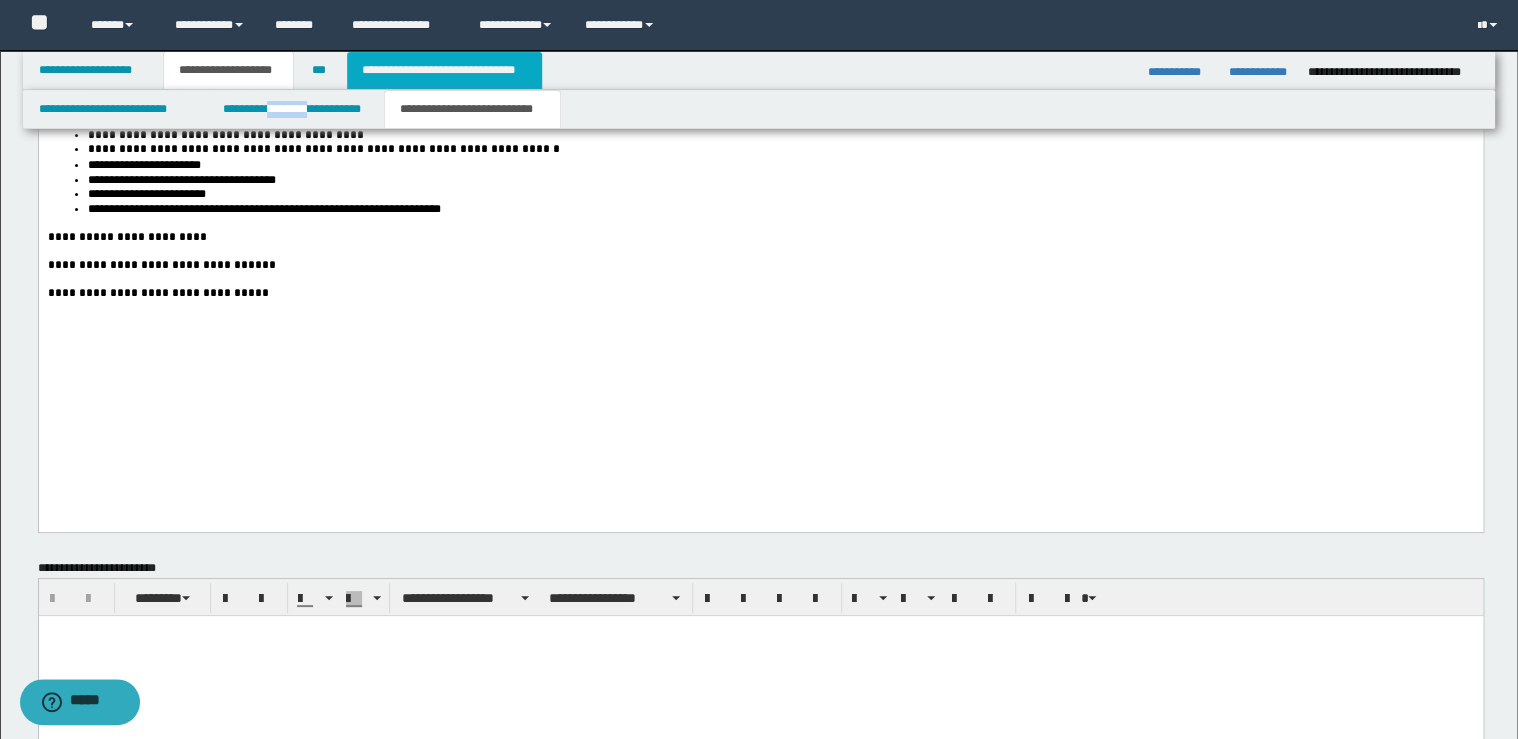 click on "**********" at bounding box center [444, 70] 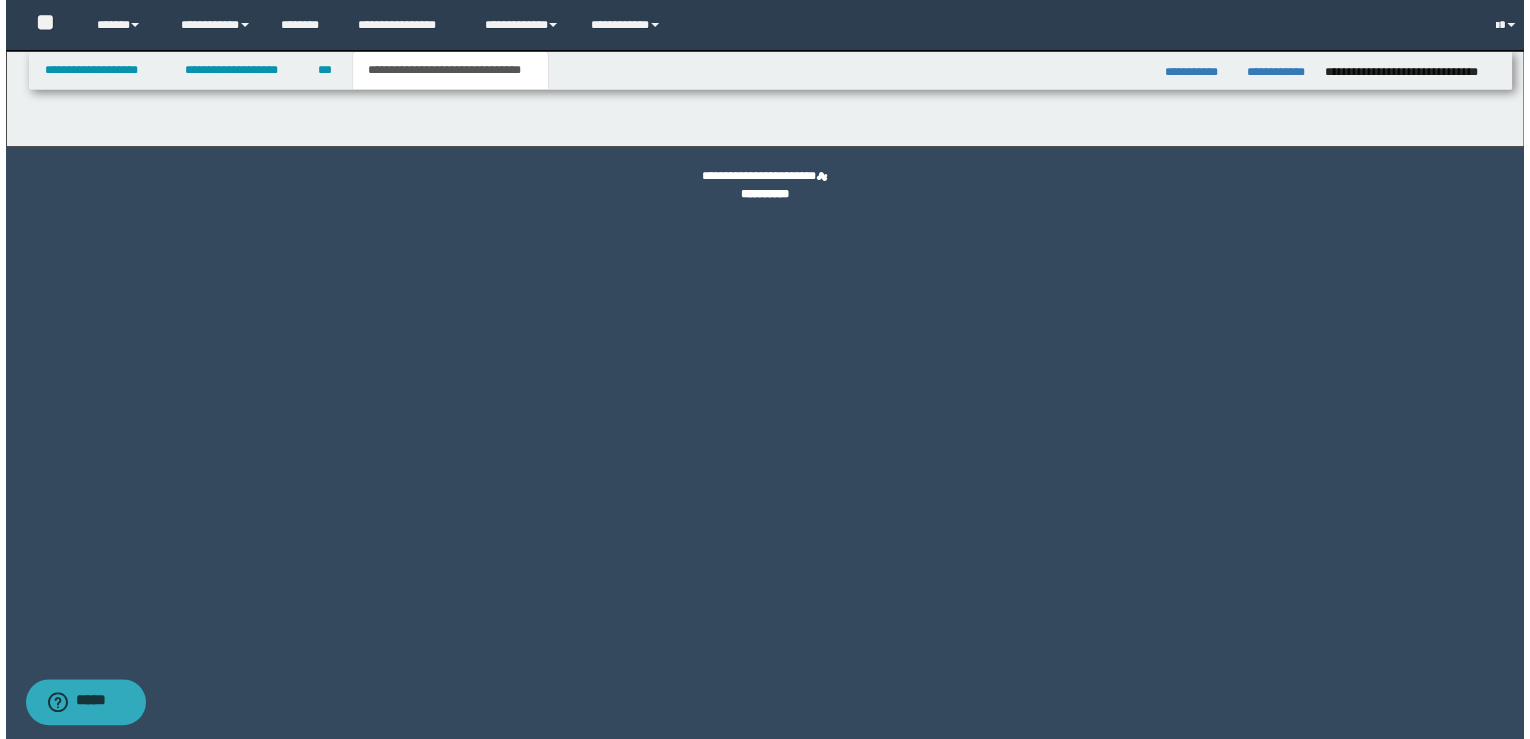 scroll, scrollTop: 0, scrollLeft: 0, axis: both 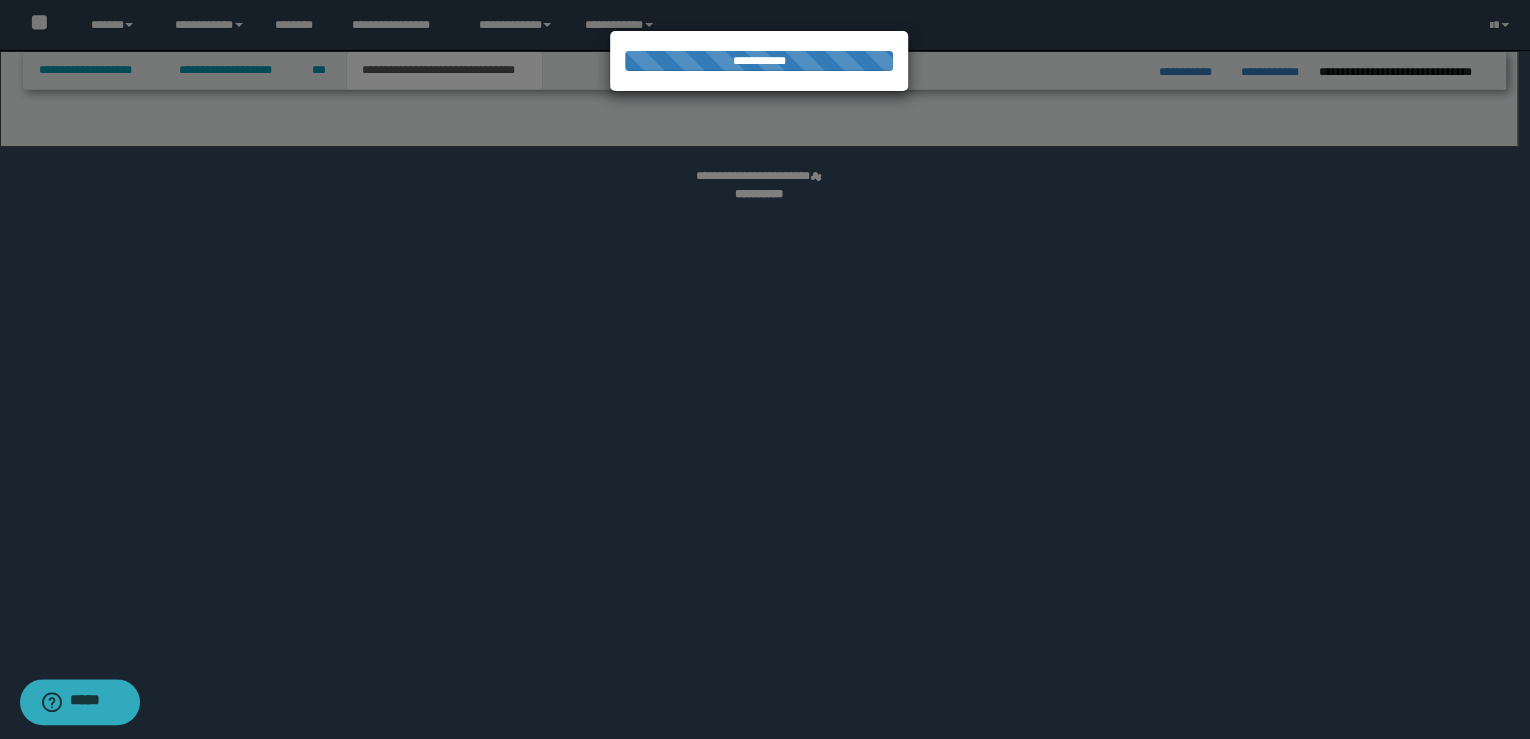select on "*" 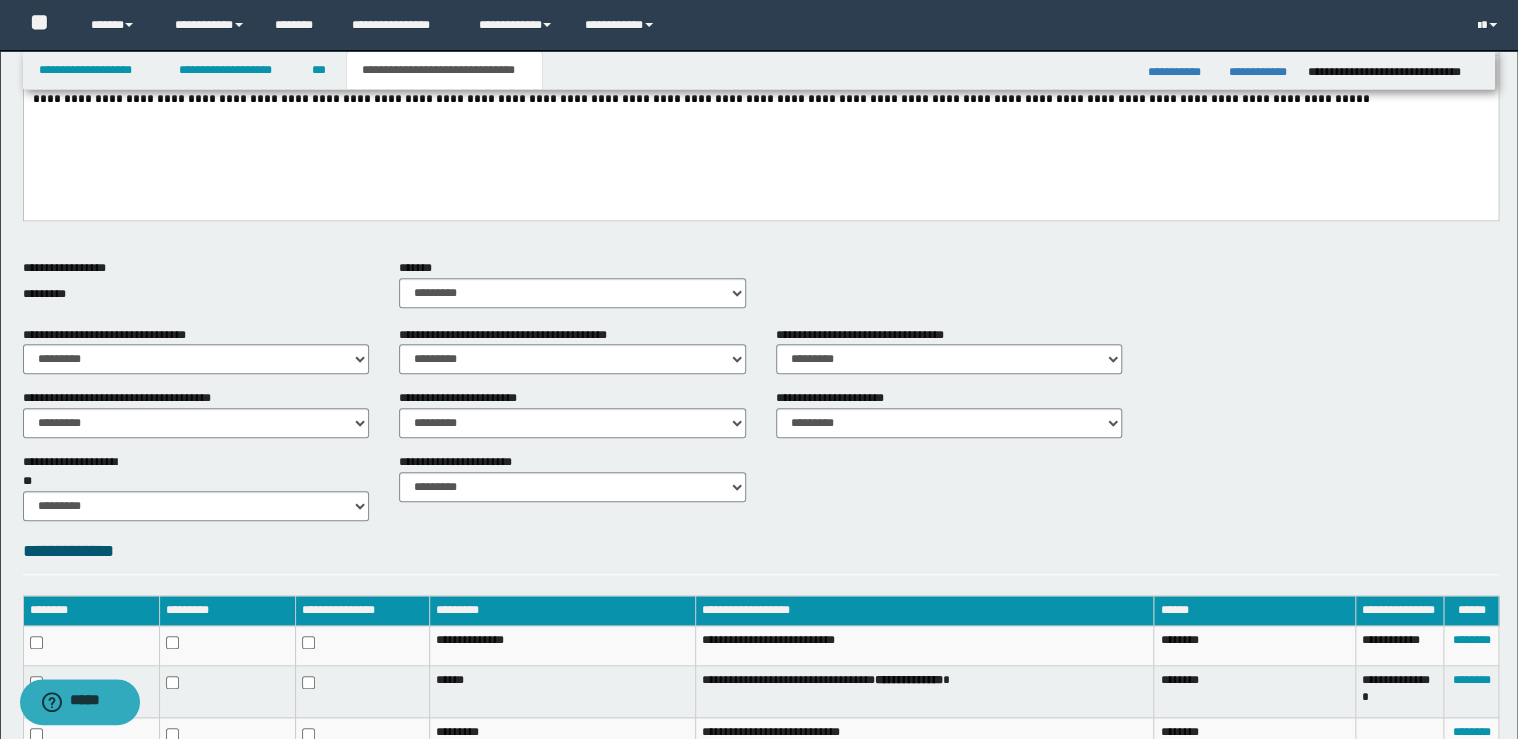 scroll, scrollTop: 824, scrollLeft: 0, axis: vertical 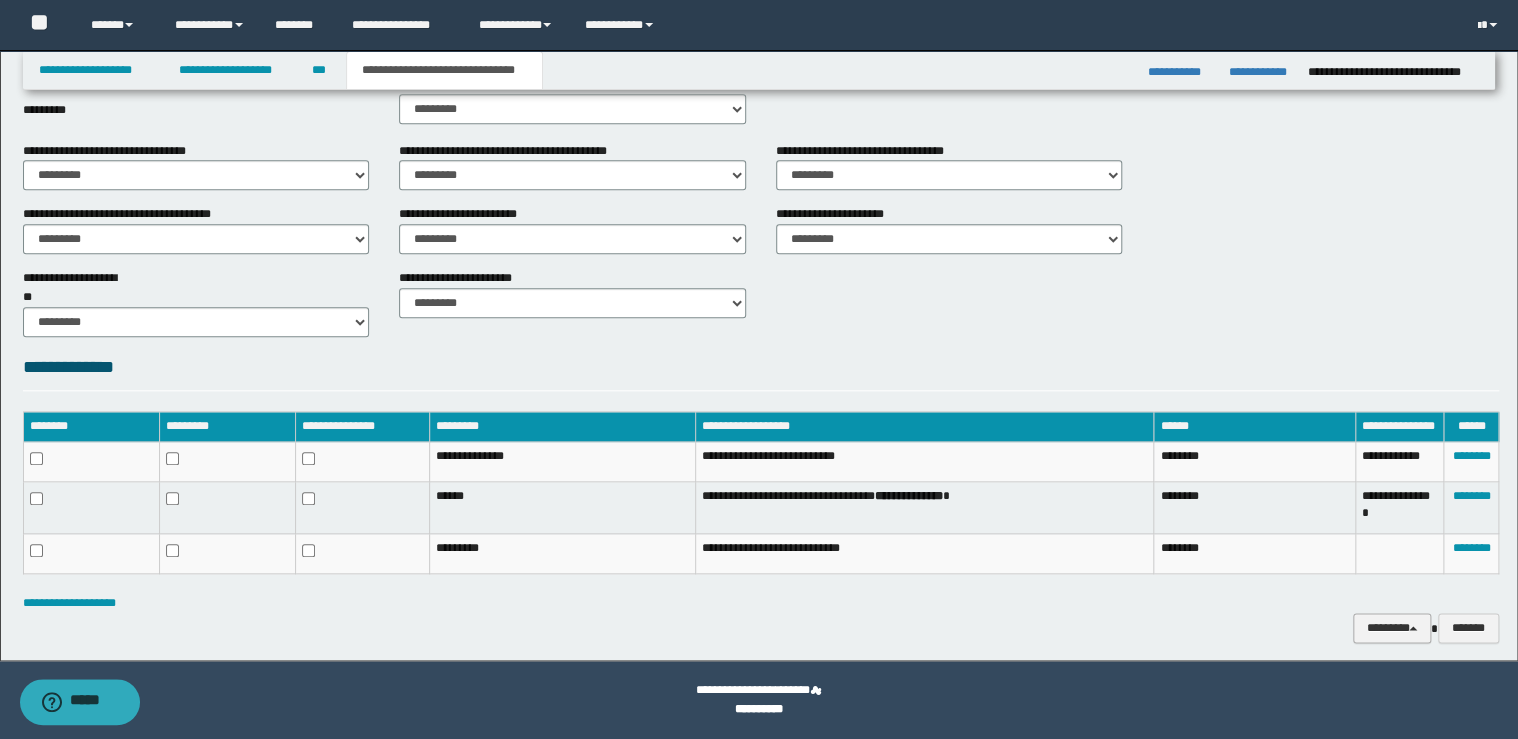 drag, startPoint x: 1387, startPoint y: 631, endPoint x: 1375, endPoint y: 624, distance: 13.892444 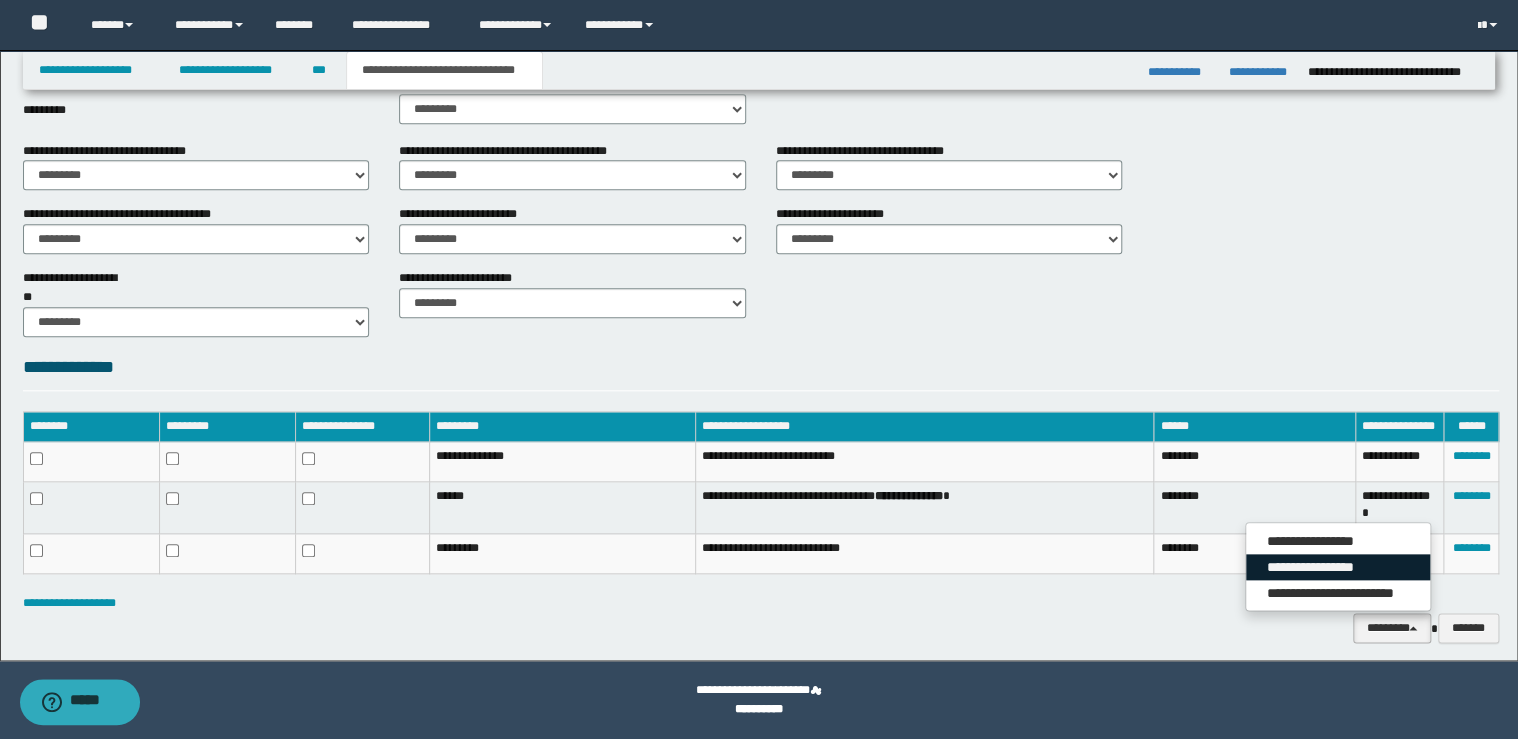 click on "**********" at bounding box center [1338, 567] 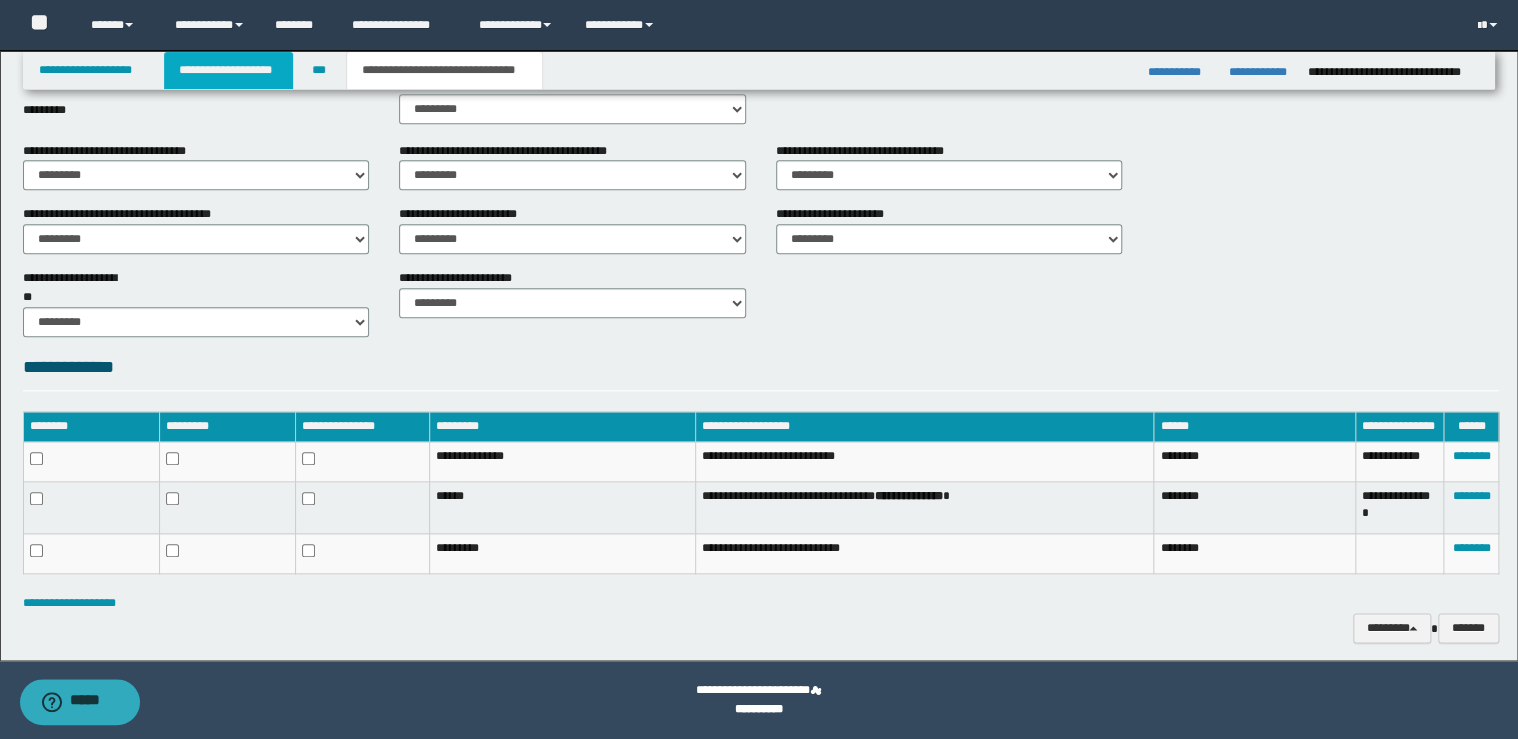 click on "**********" at bounding box center [228, 70] 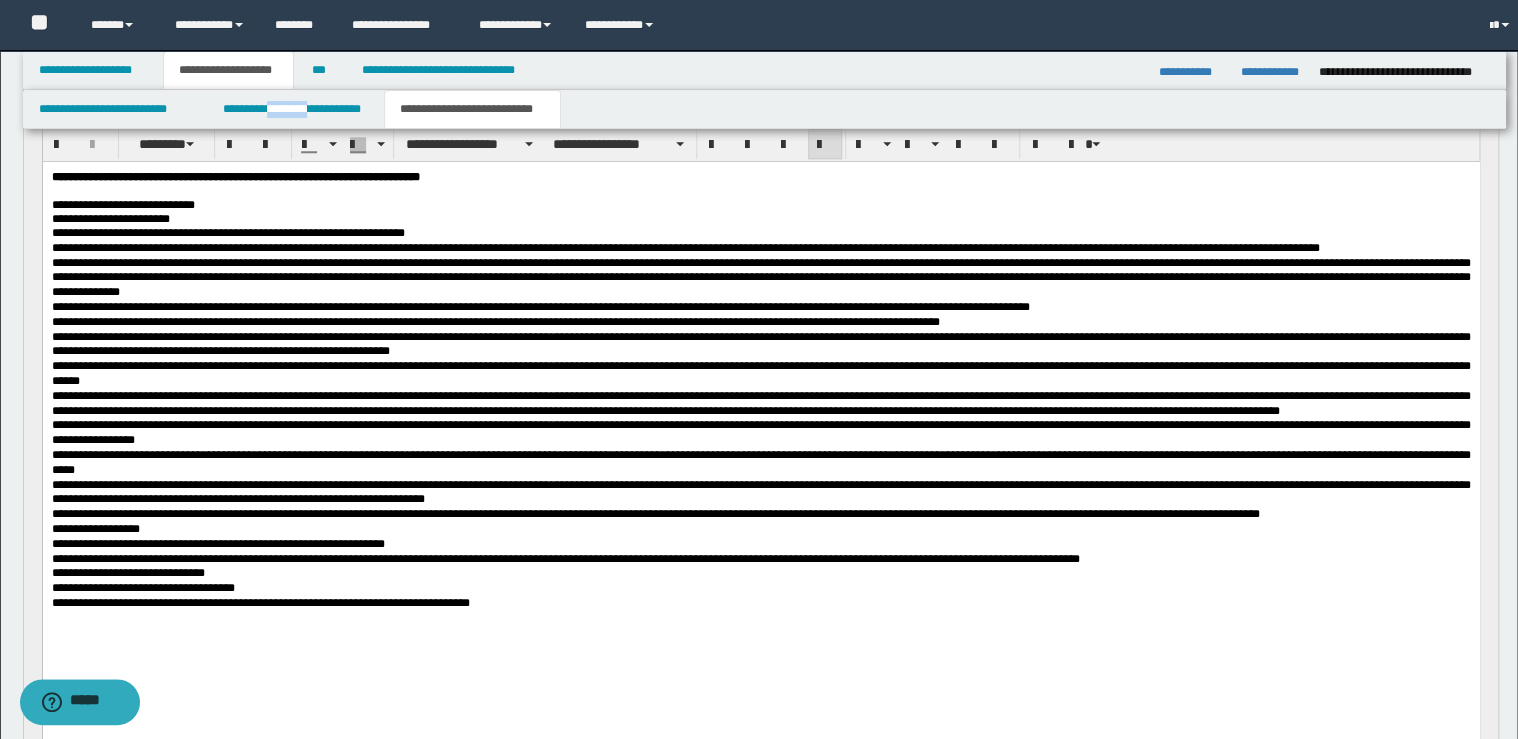 scroll, scrollTop: 855, scrollLeft: 0, axis: vertical 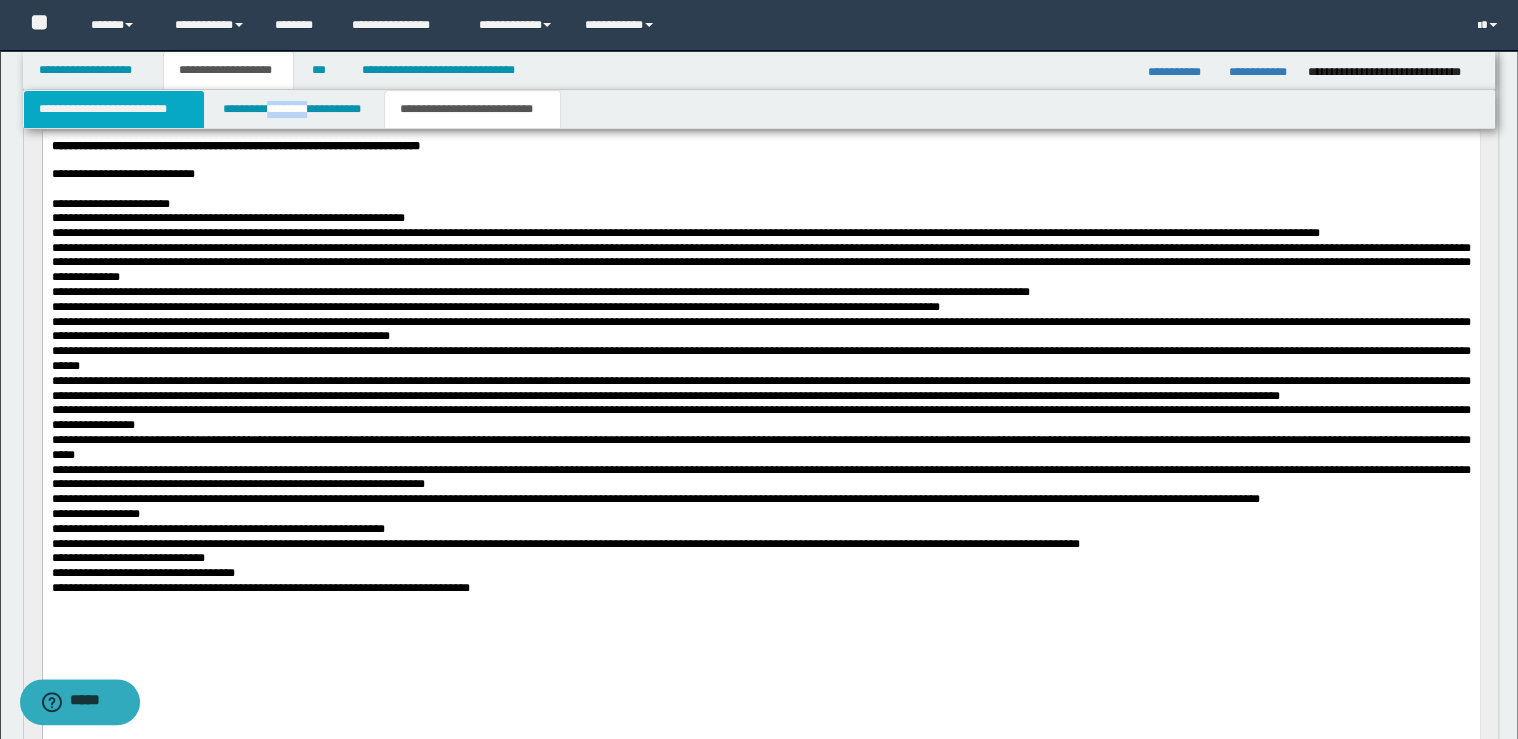 click on "**********" at bounding box center [114, 109] 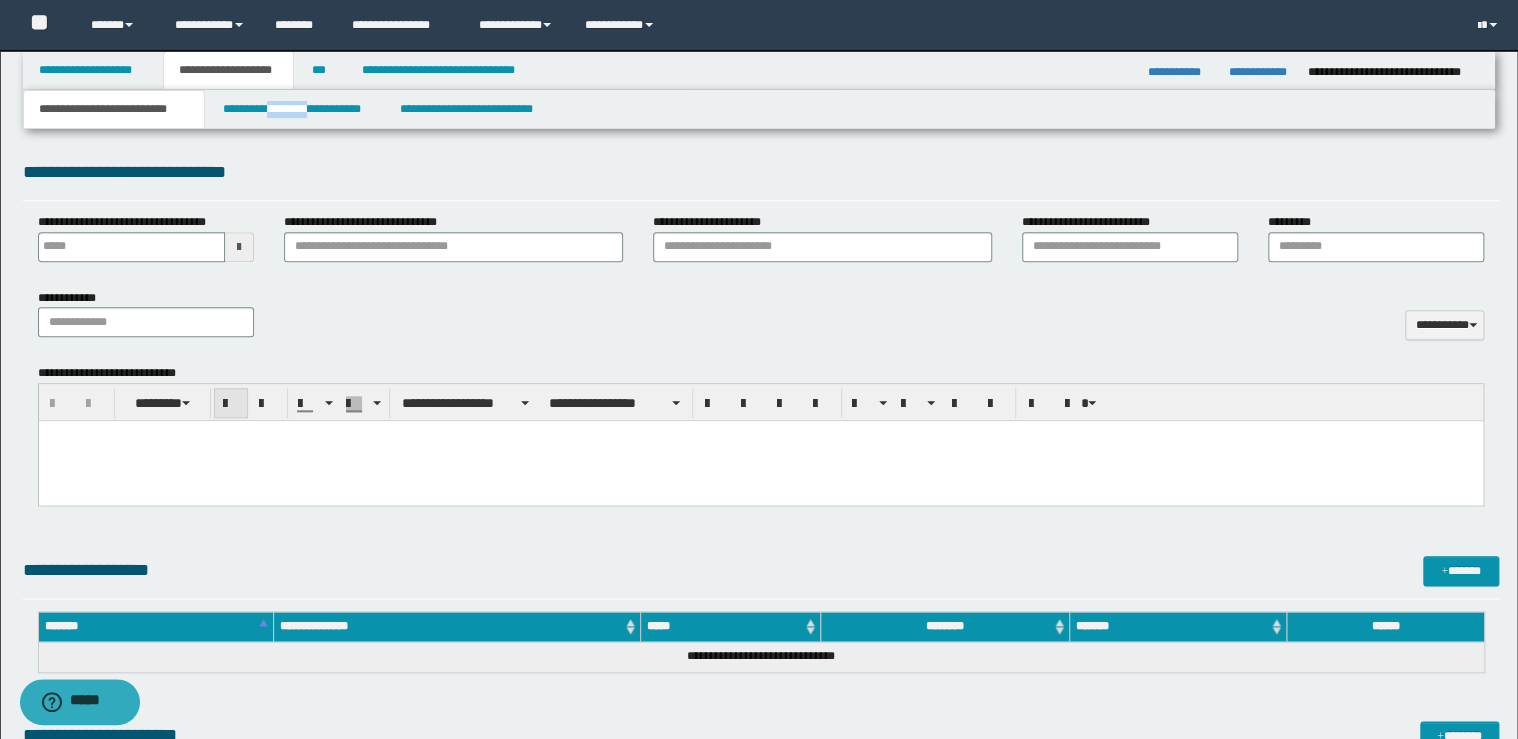 type 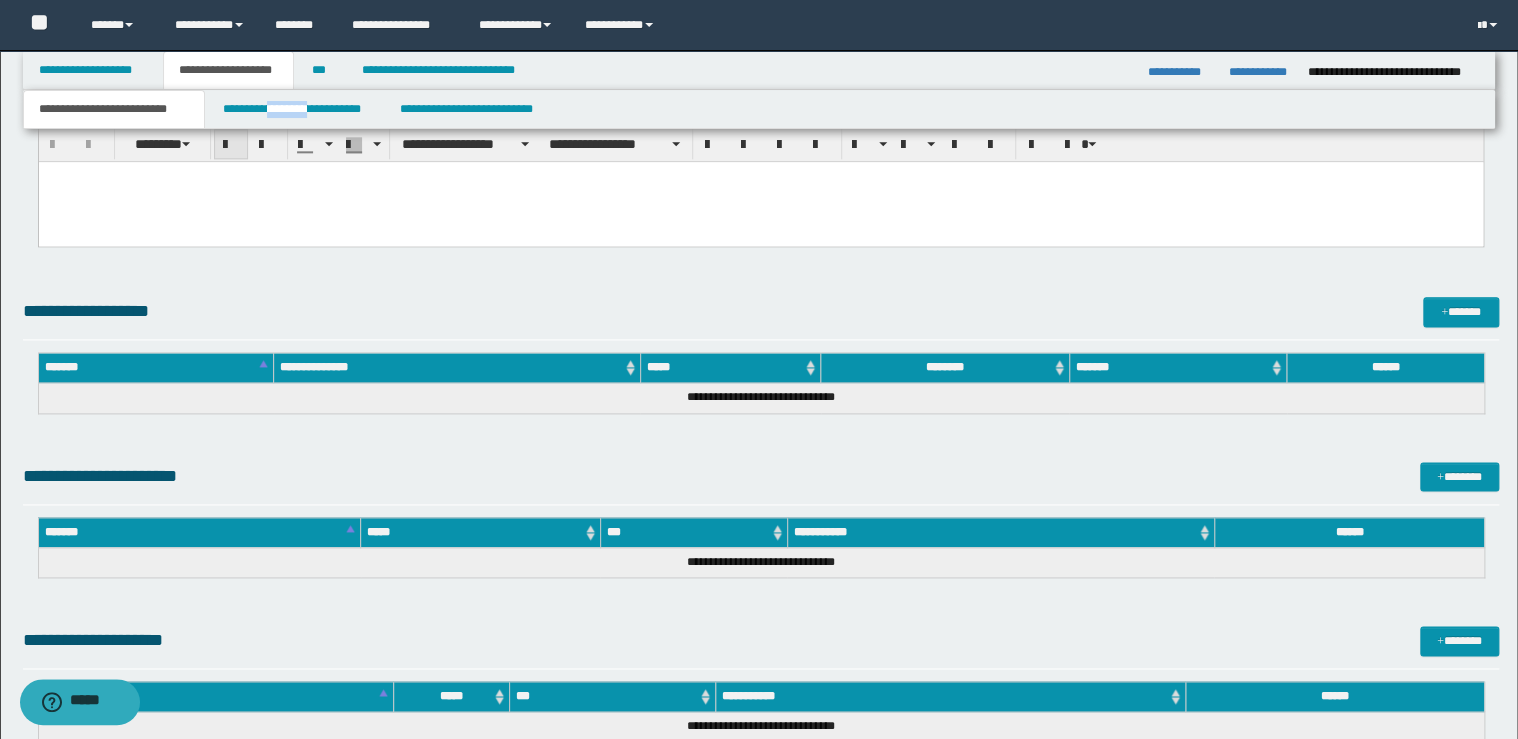 scroll, scrollTop: 1224, scrollLeft: 0, axis: vertical 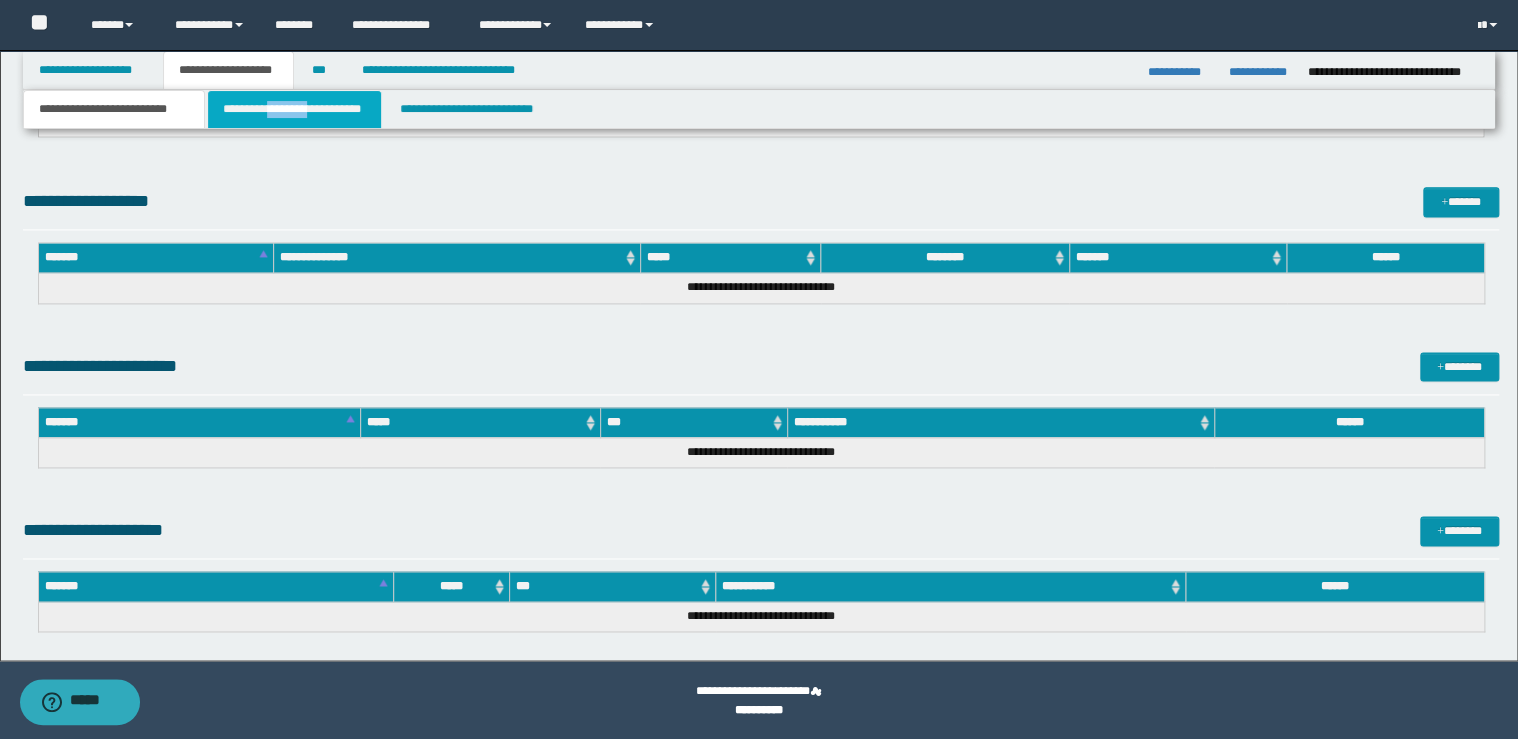 click on "**********" at bounding box center (294, 109) 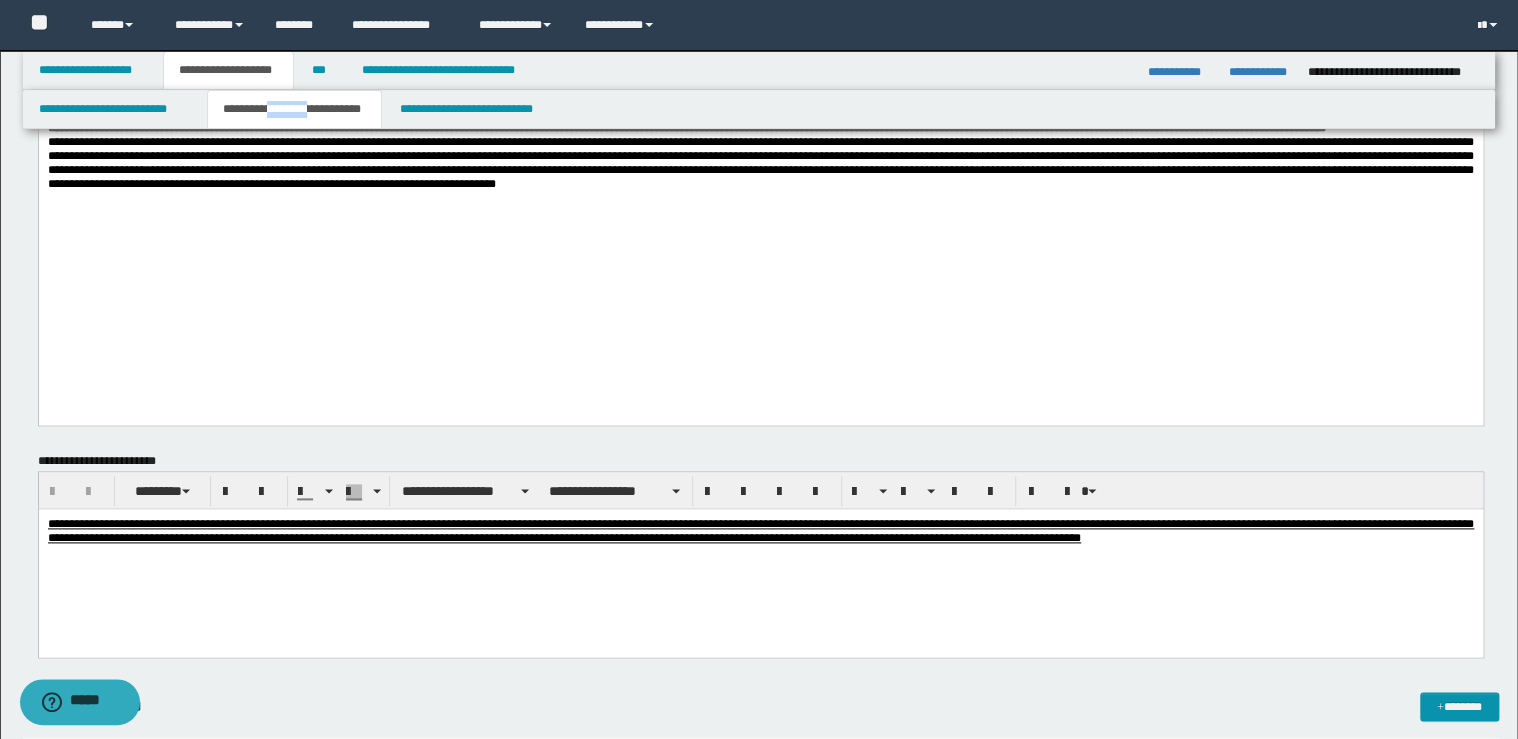 scroll, scrollTop: 1064, scrollLeft: 0, axis: vertical 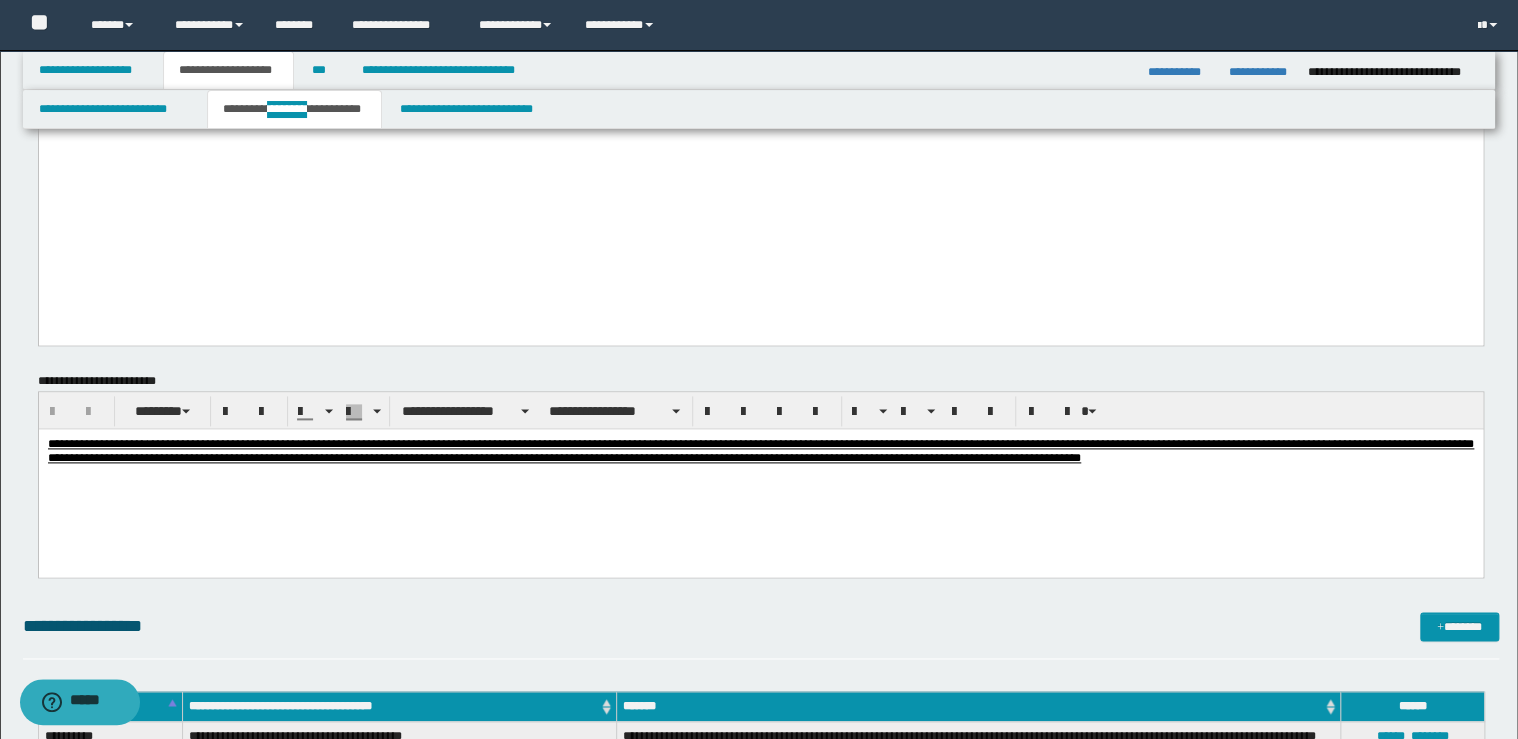 click on "**********" at bounding box center [760, 450] 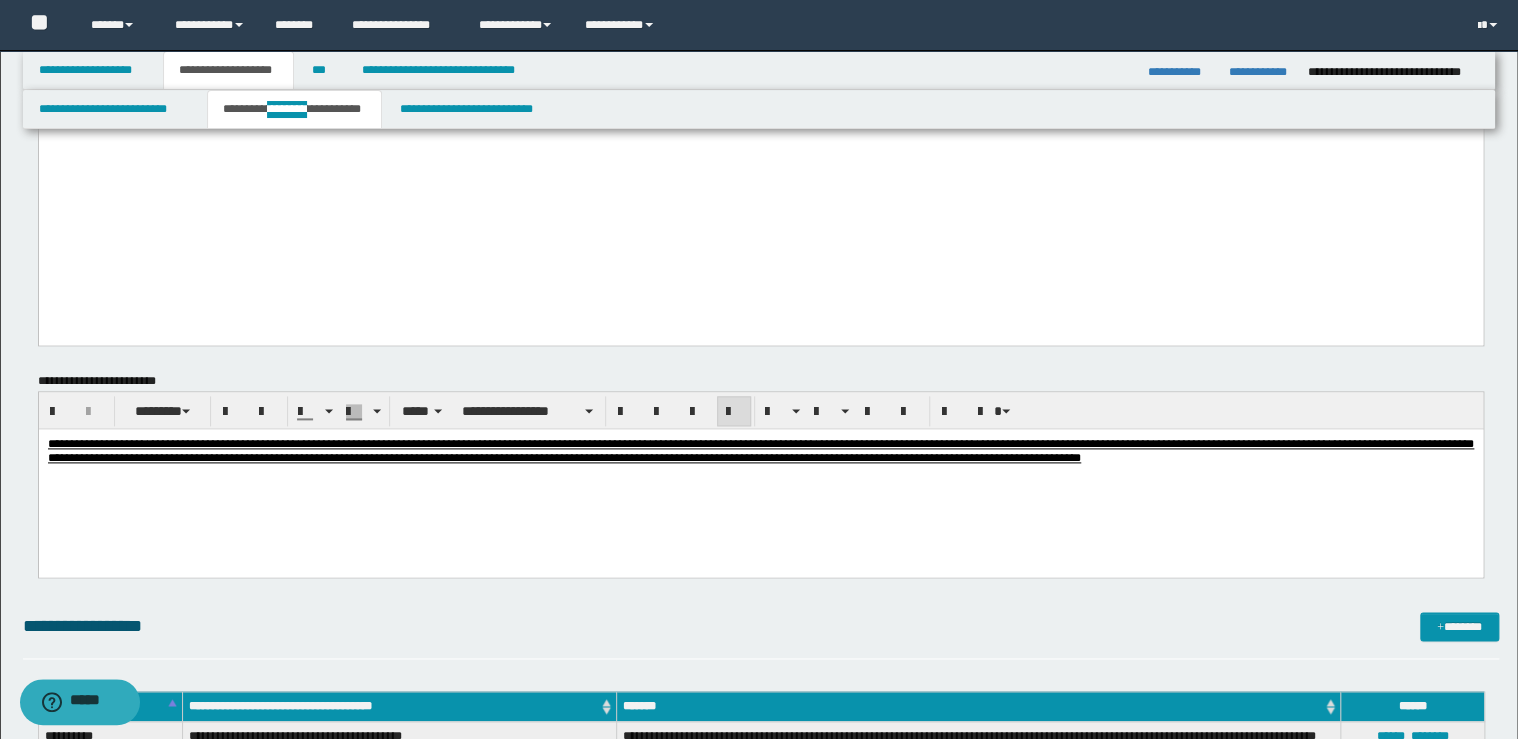 click on "**********" at bounding box center [760, 83] 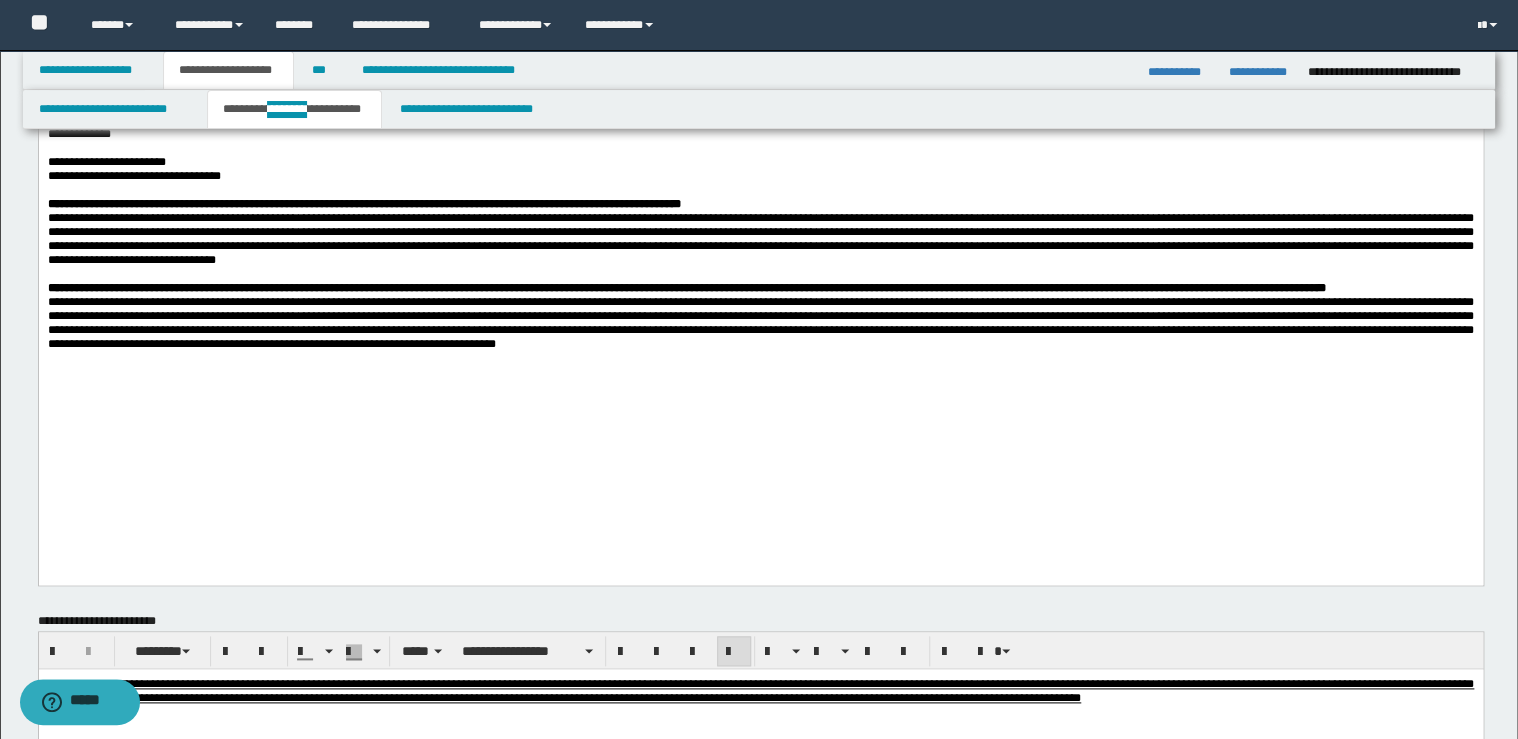 scroll, scrollTop: 824, scrollLeft: 0, axis: vertical 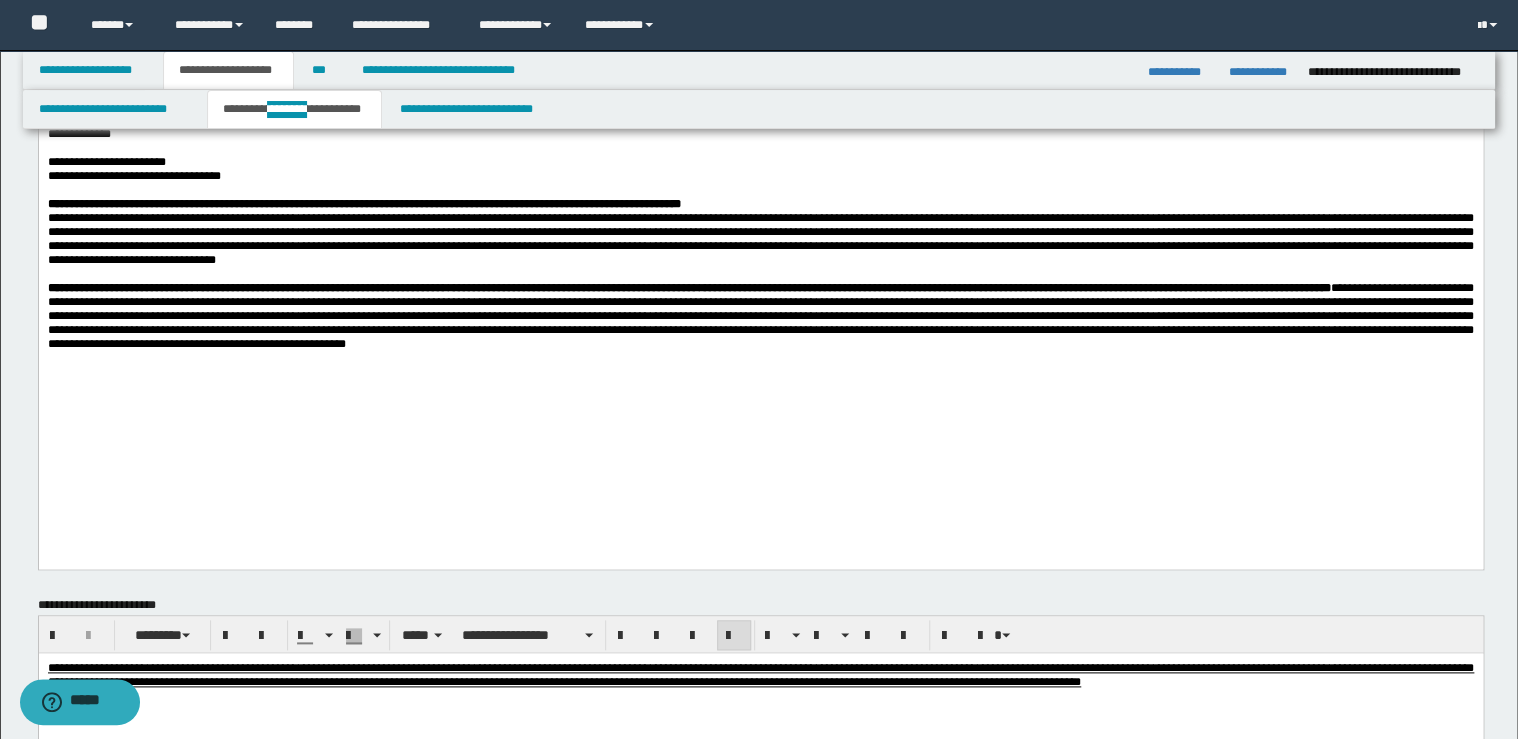 type 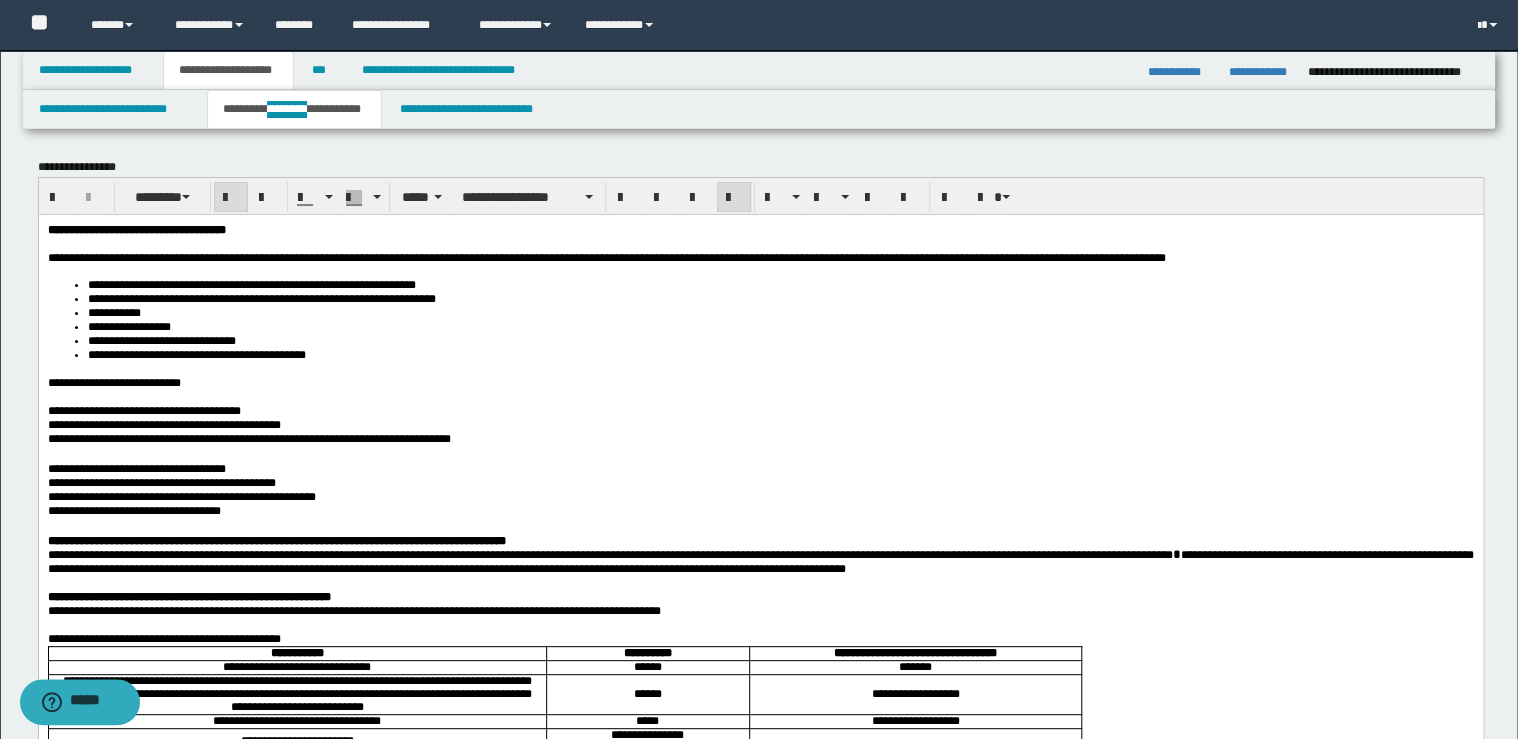 scroll, scrollTop: 0, scrollLeft: 0, axis: both 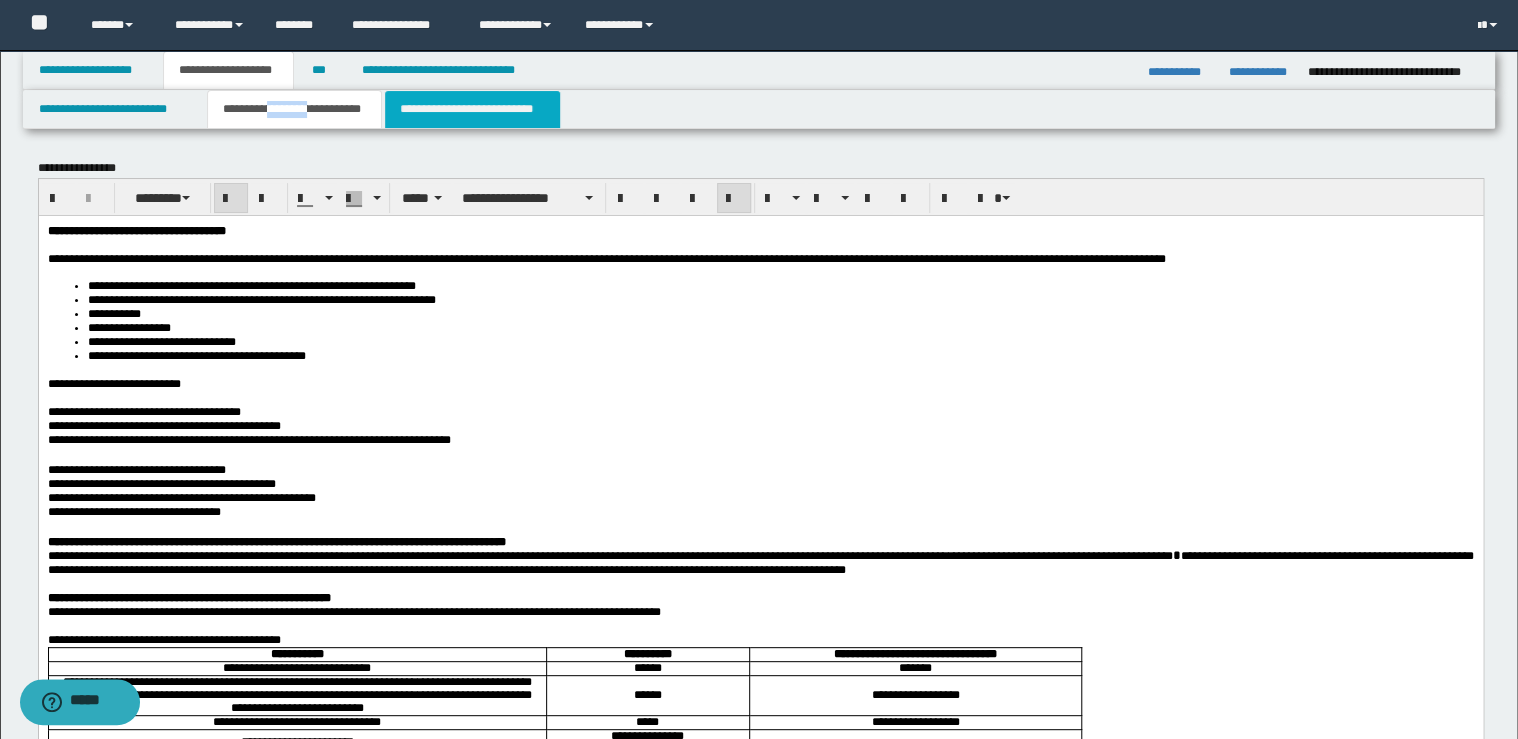click on "**********" at bounding box center (472, 109) 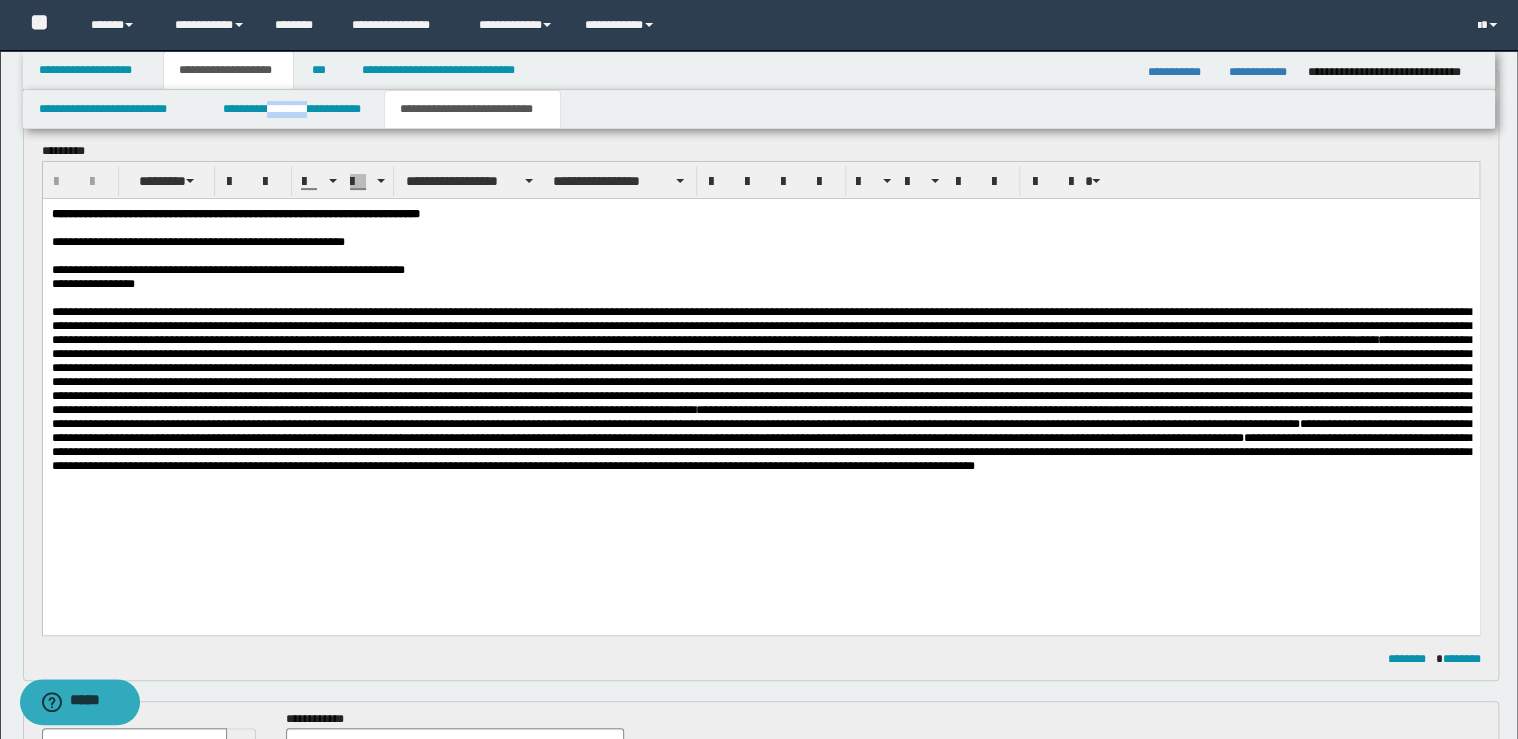 scroll, scrollTop: 160, scrollLeft: 0, axis: vertical 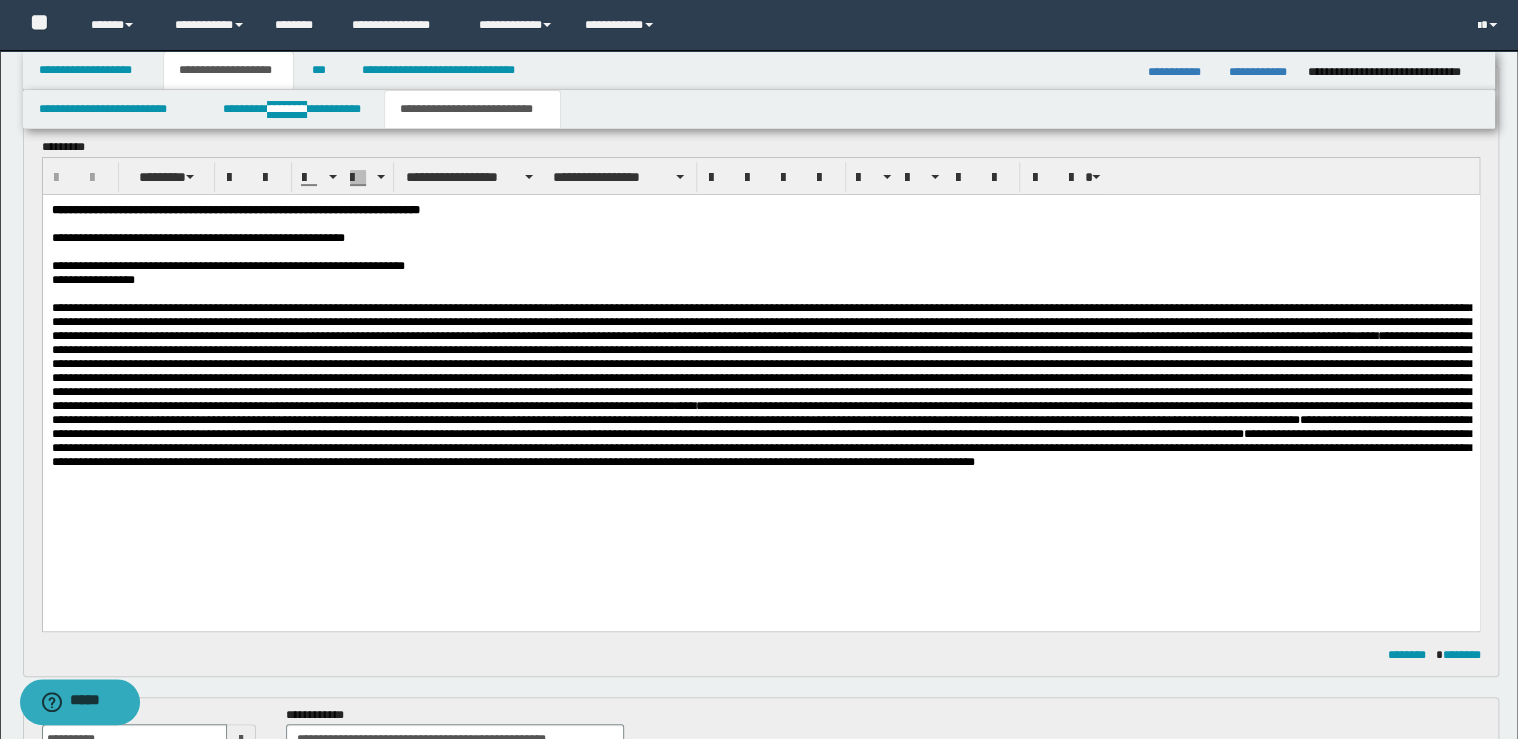 click on "**********" at bounding box center (760, 279) 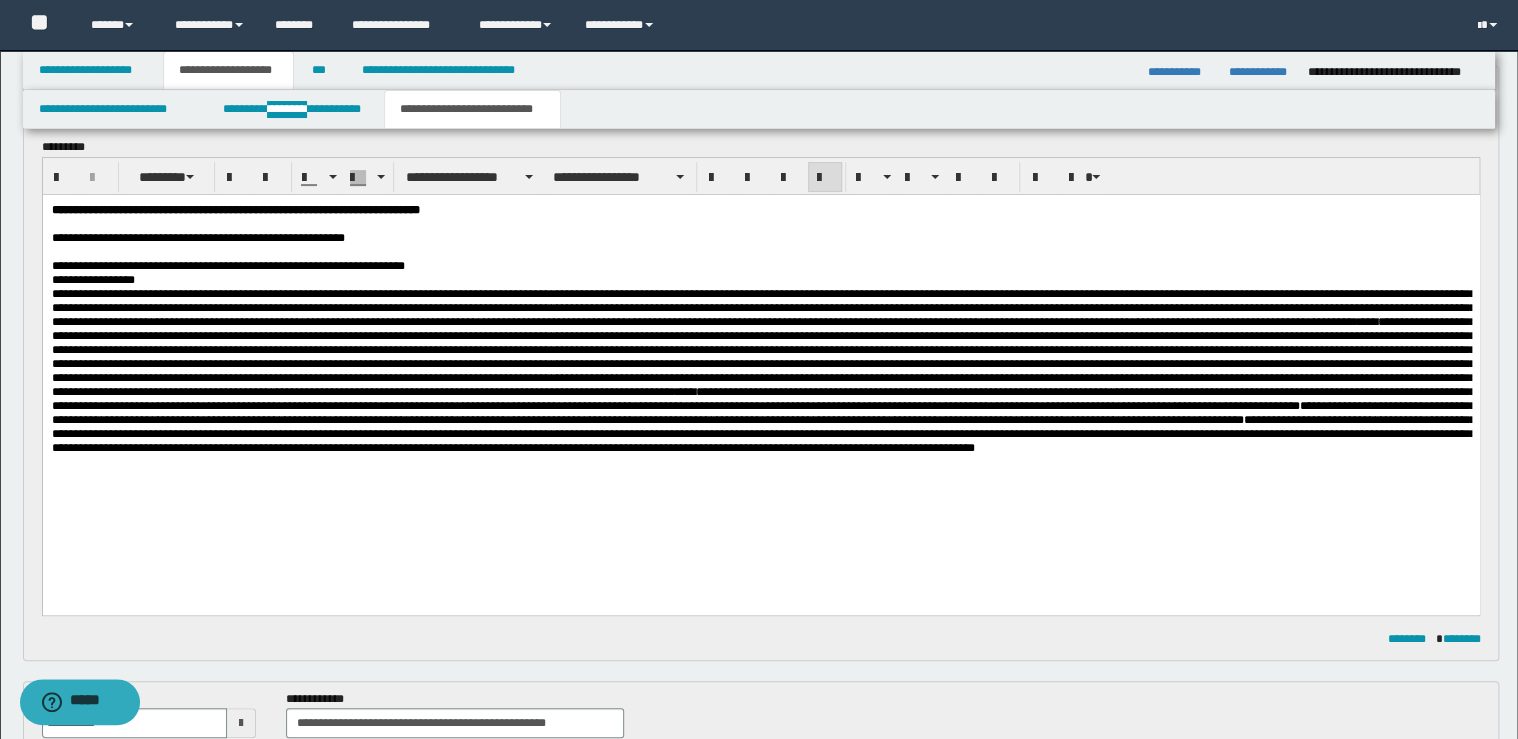 click on "**********" at bounding box center [760, 370] 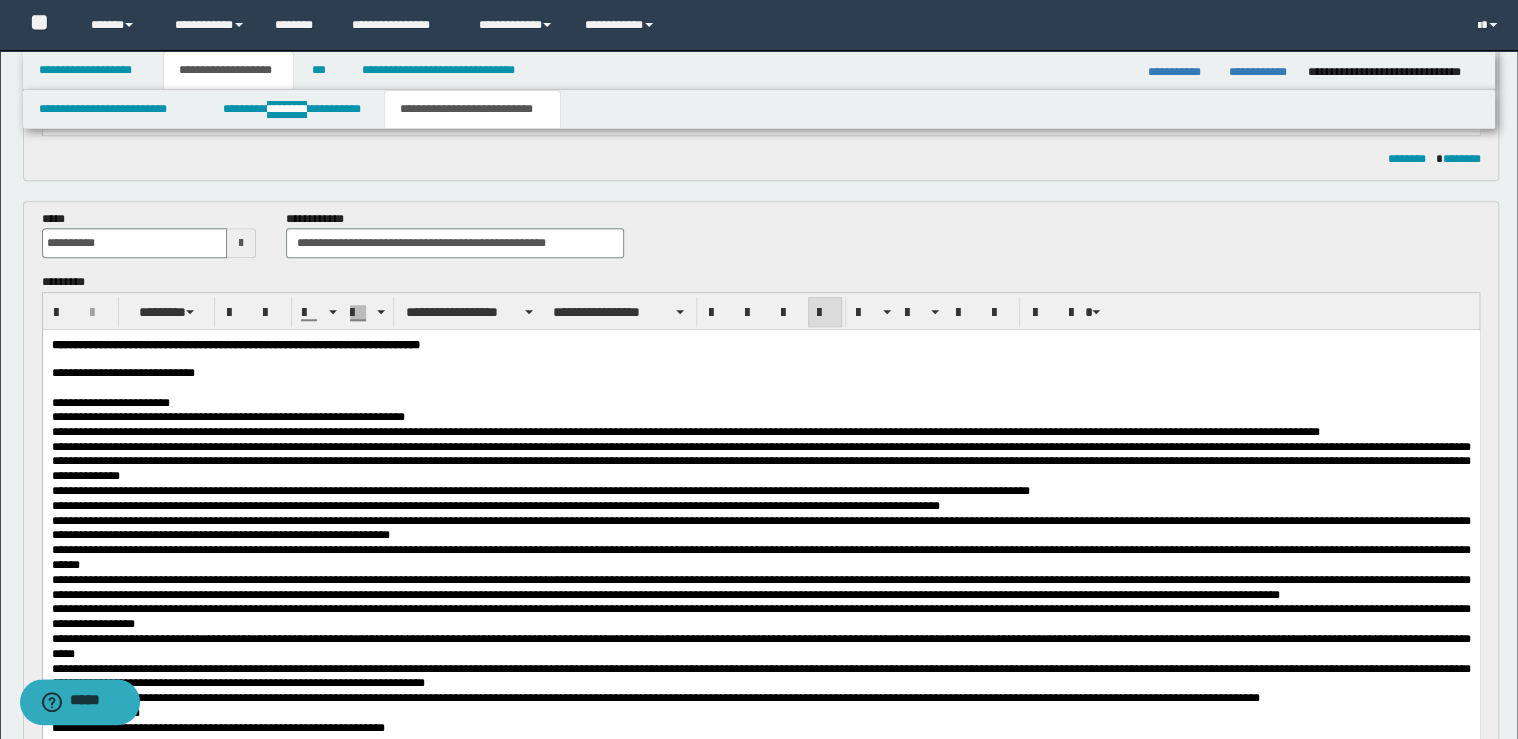 scroll, scrollTop: 720, scrollLeft: 0, axis: vertical 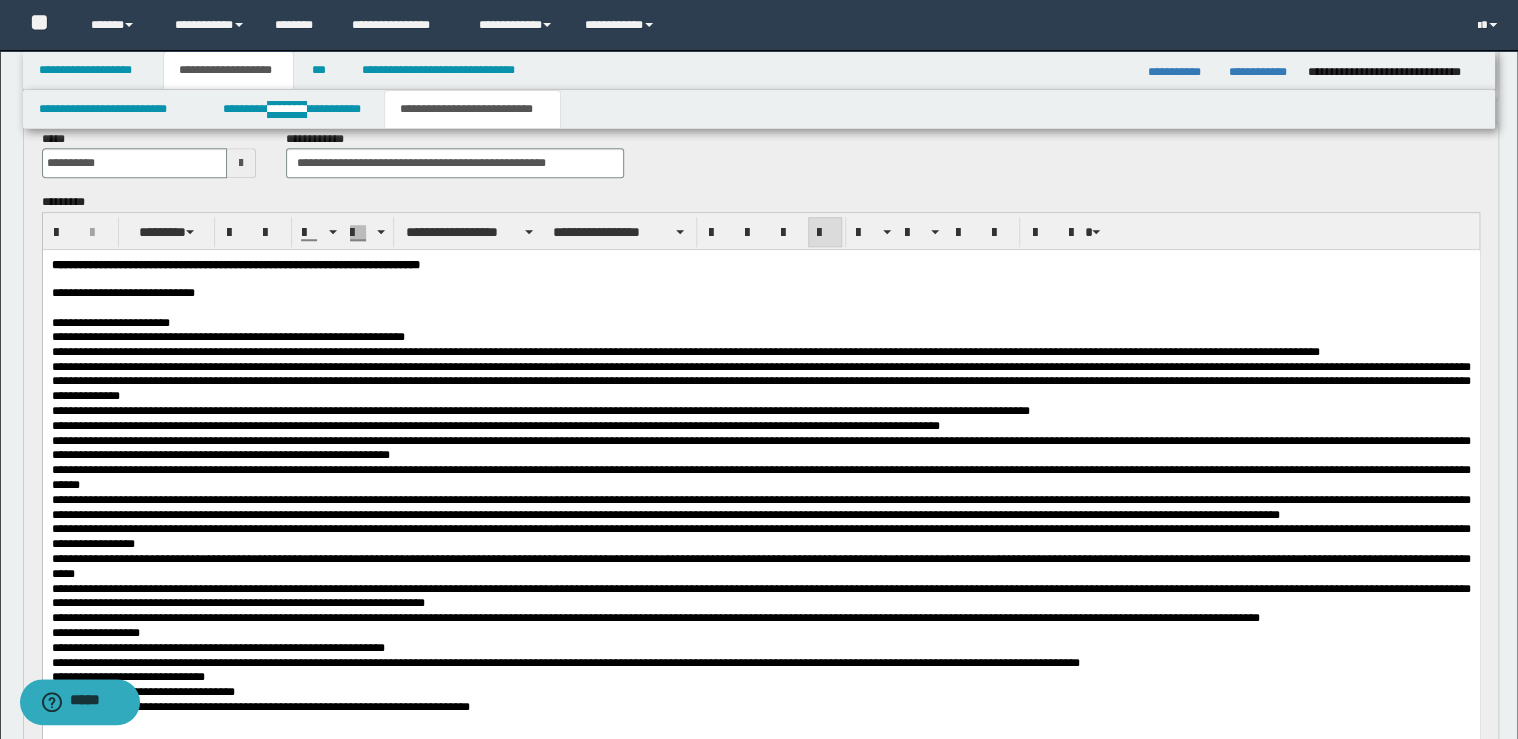 click on "**********" at bounding box center (760, 293) 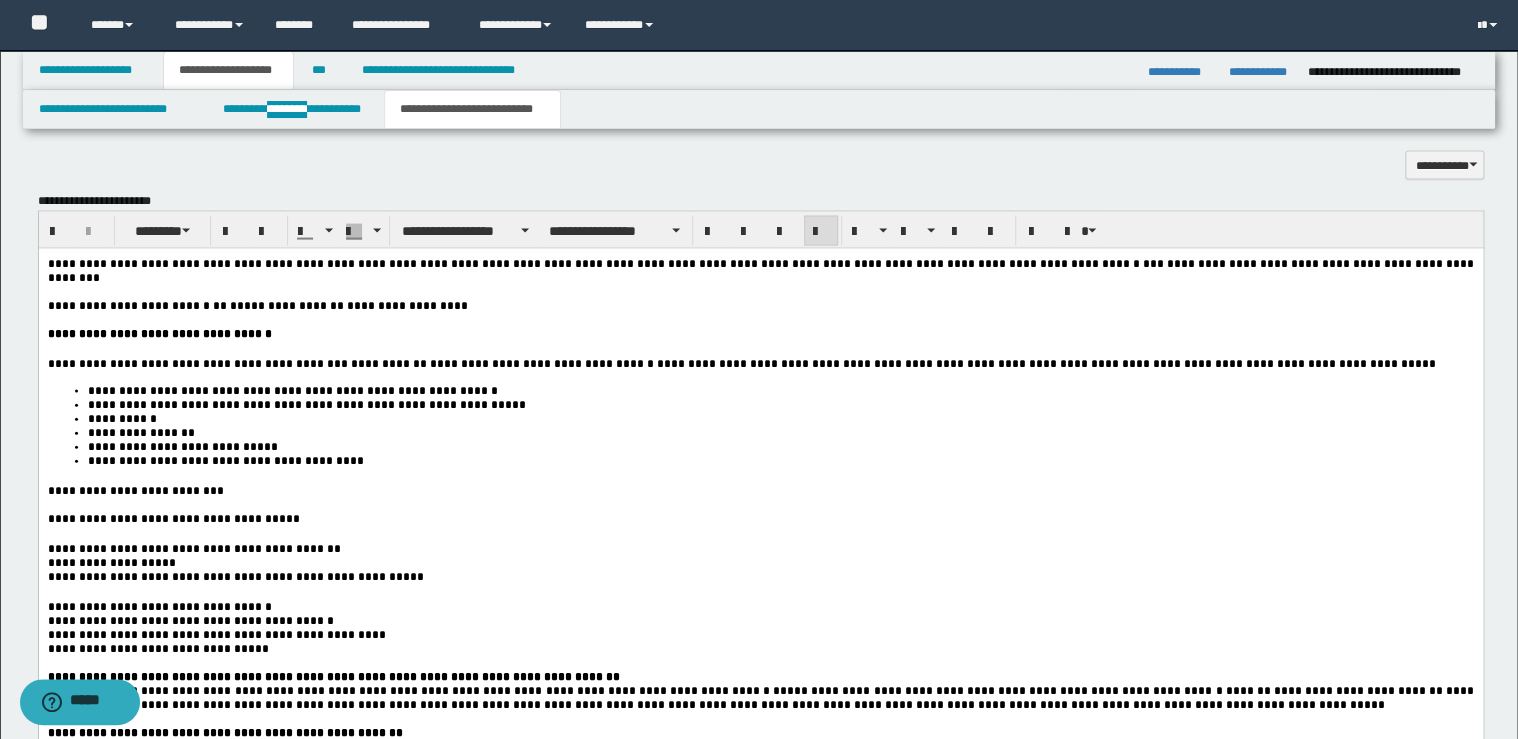 scroll, scrollTop: 2000, scrollLeft: 0, axis: vertical 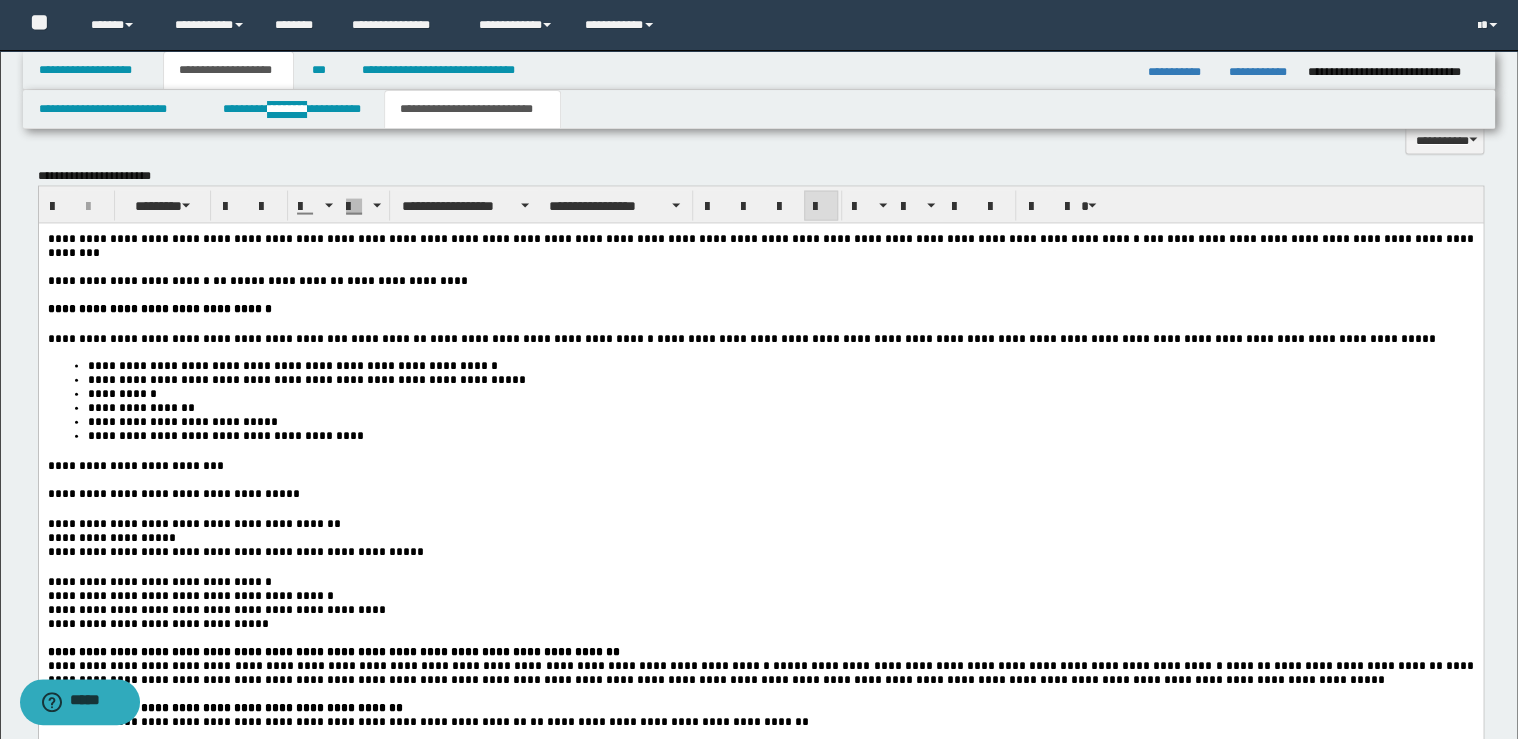 click on "**********" at bounding box center (760, 466) 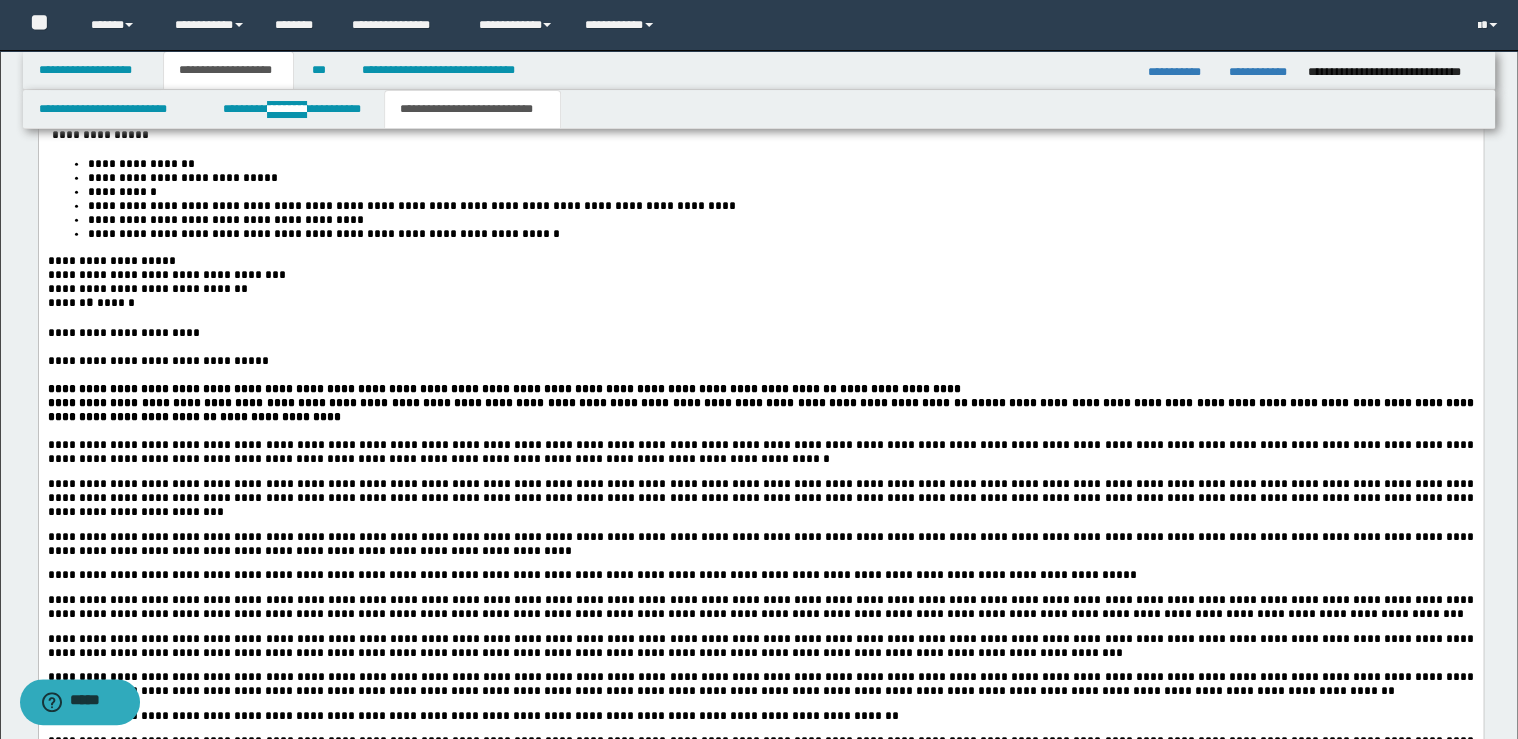 scroll, scrollTop: 2800, scrollLeft: 0, axis: vertical 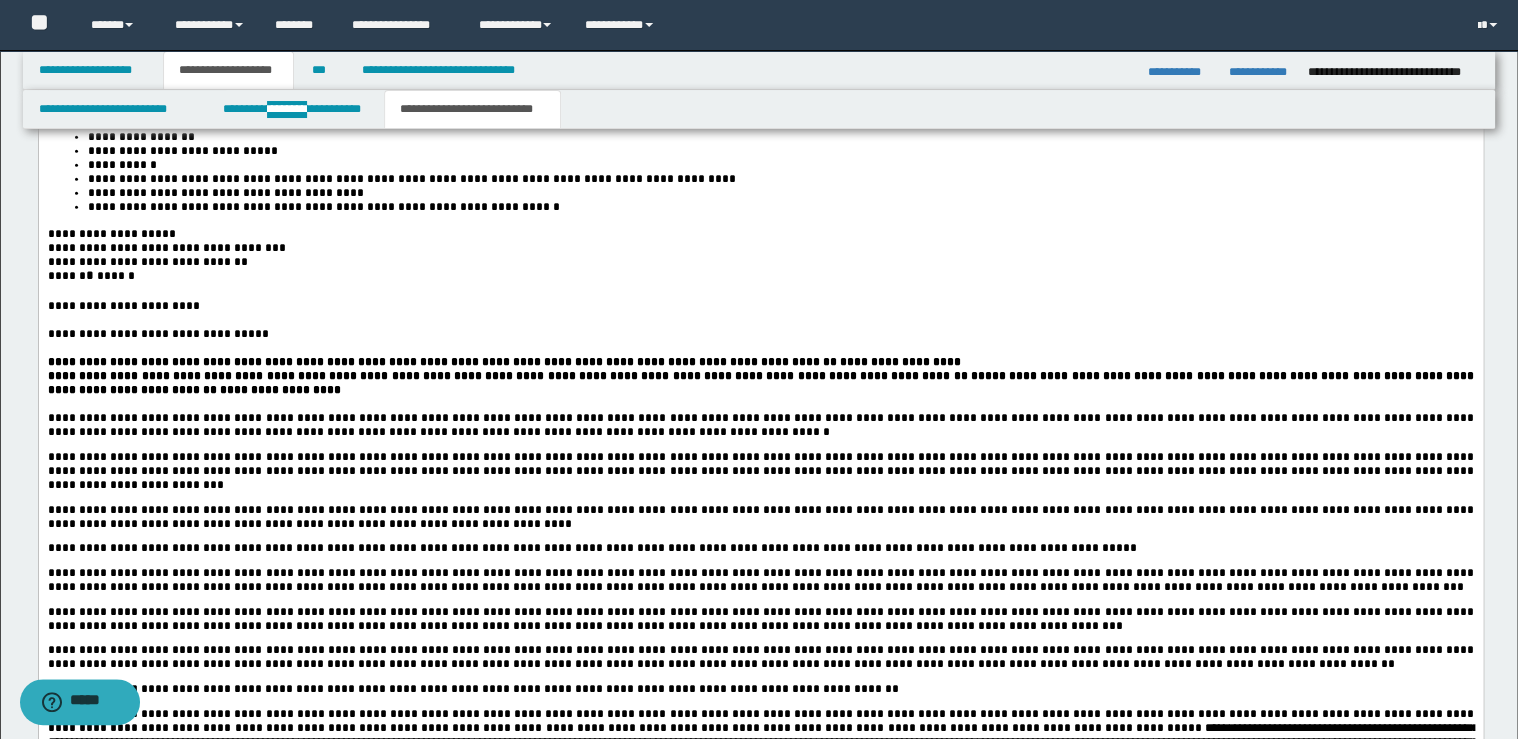 click on "**********" at bounding box center [760, 307] 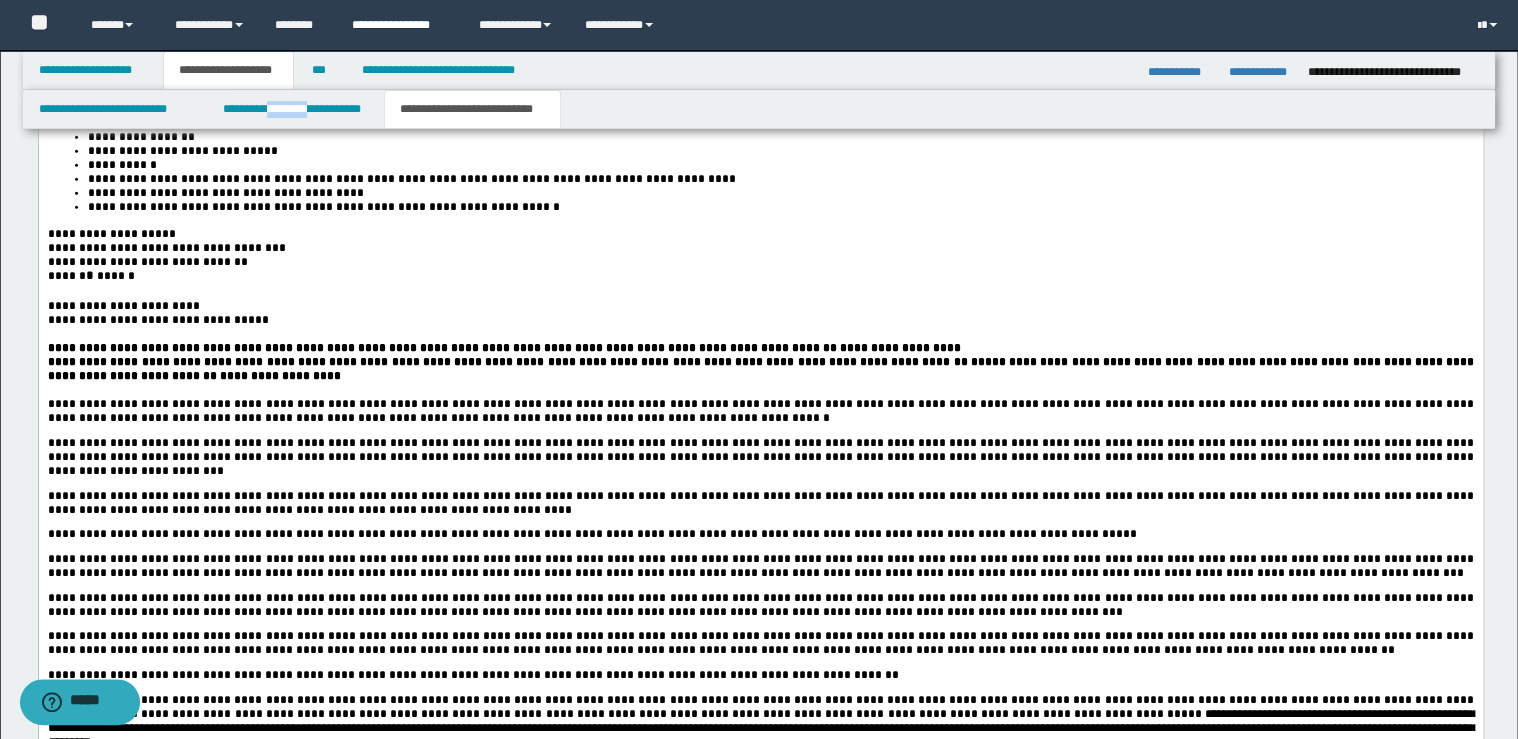 click on "**********" at bounding box center [400, 25] 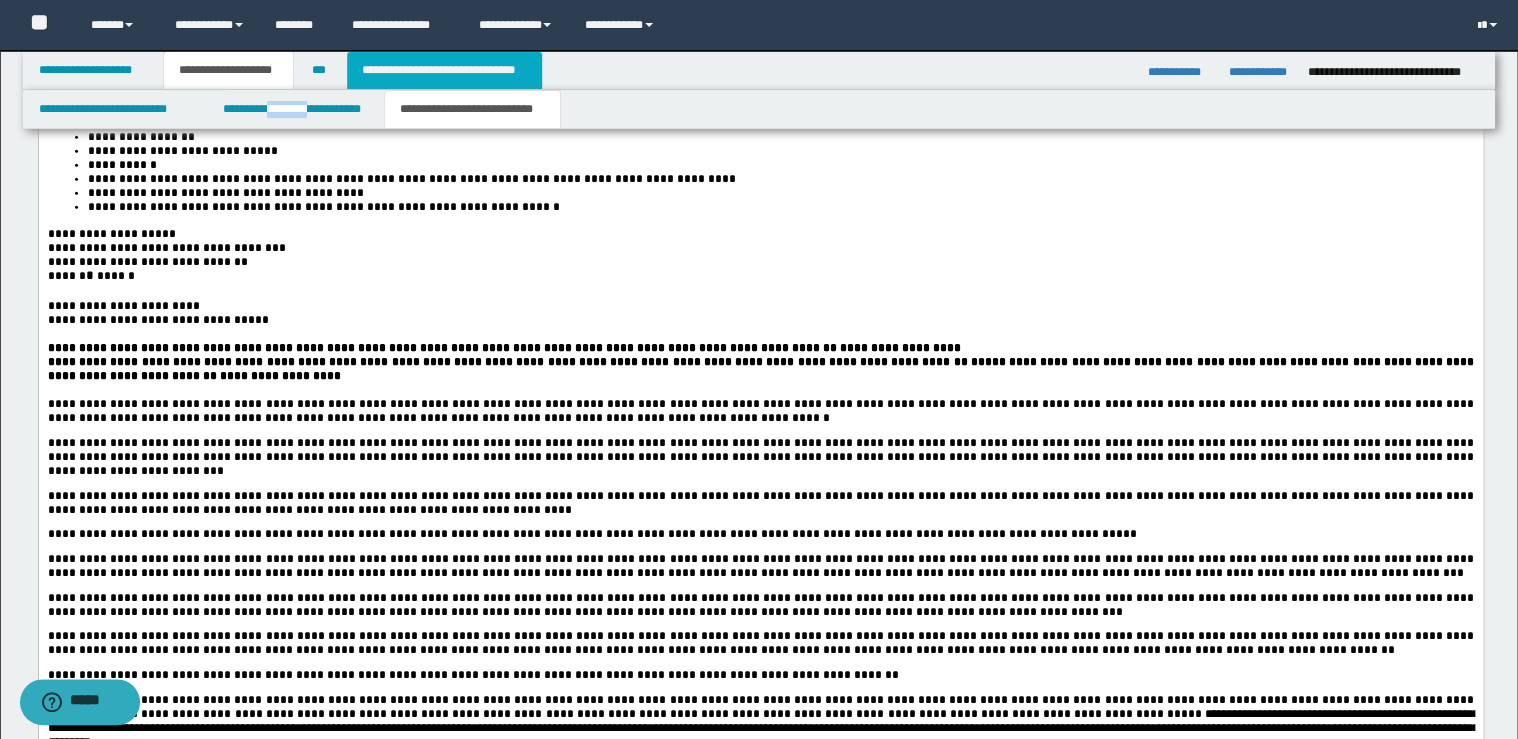 click on "**********" at bounding box center [444, 70] 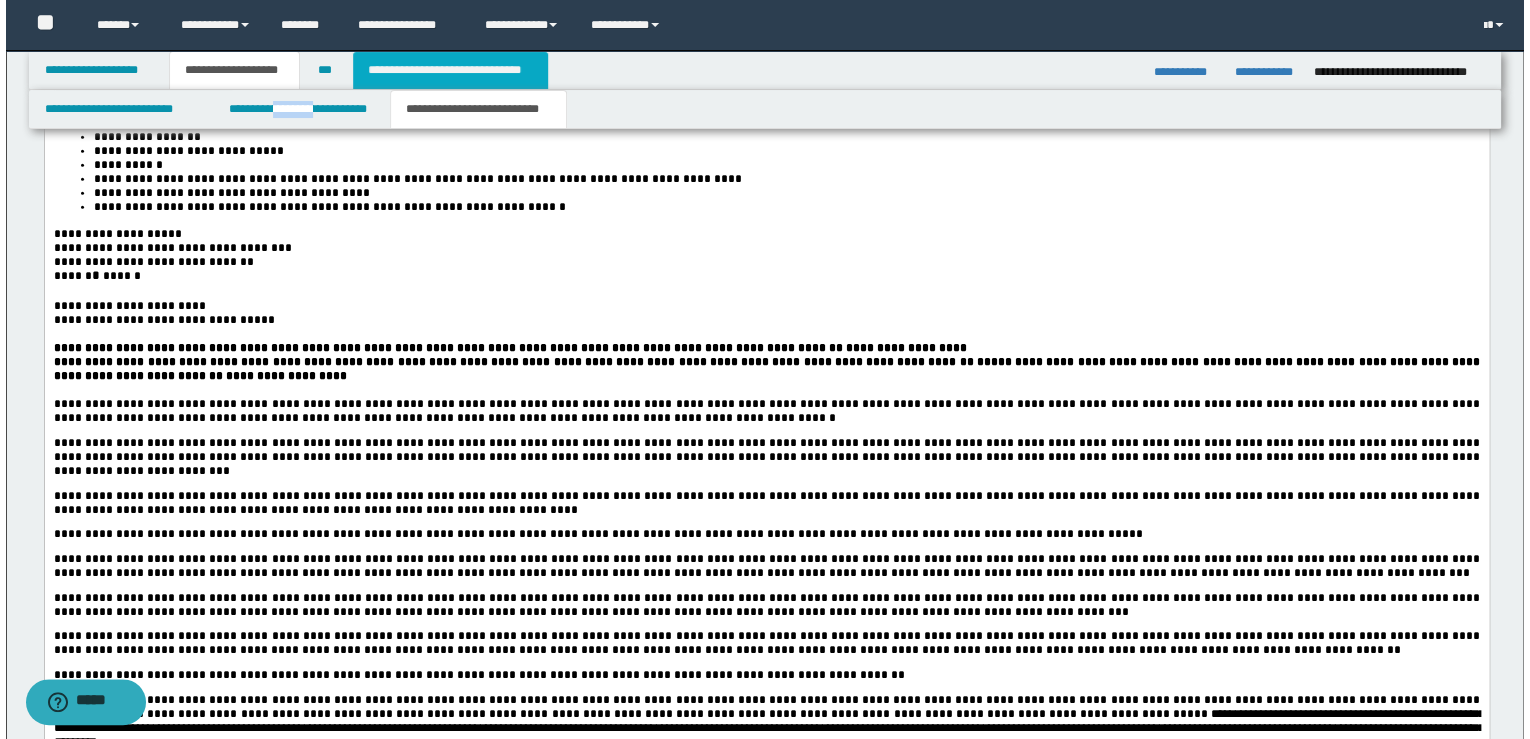 scroll, scrollTop: 824, scrollLeft: 0, axis: vertical 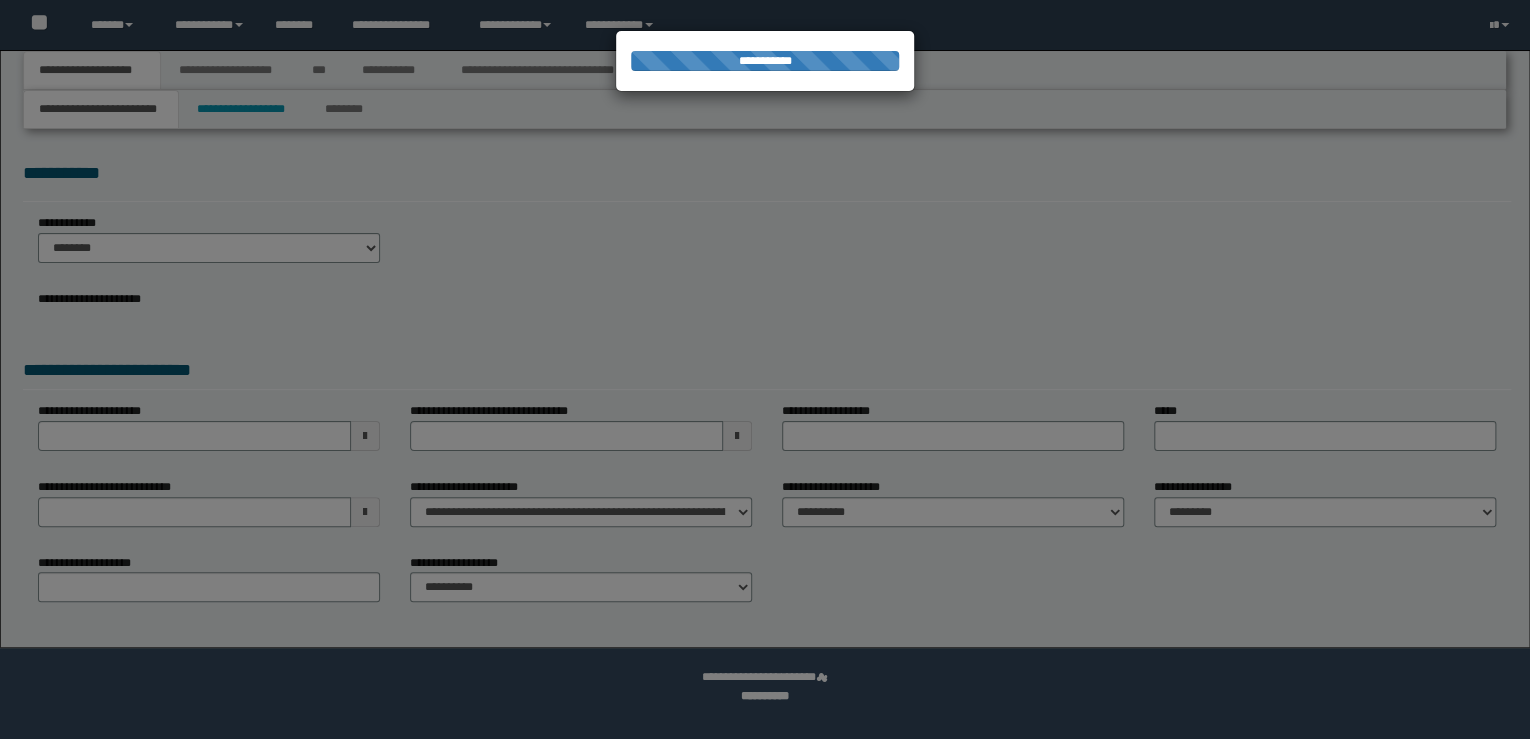 select on "*" 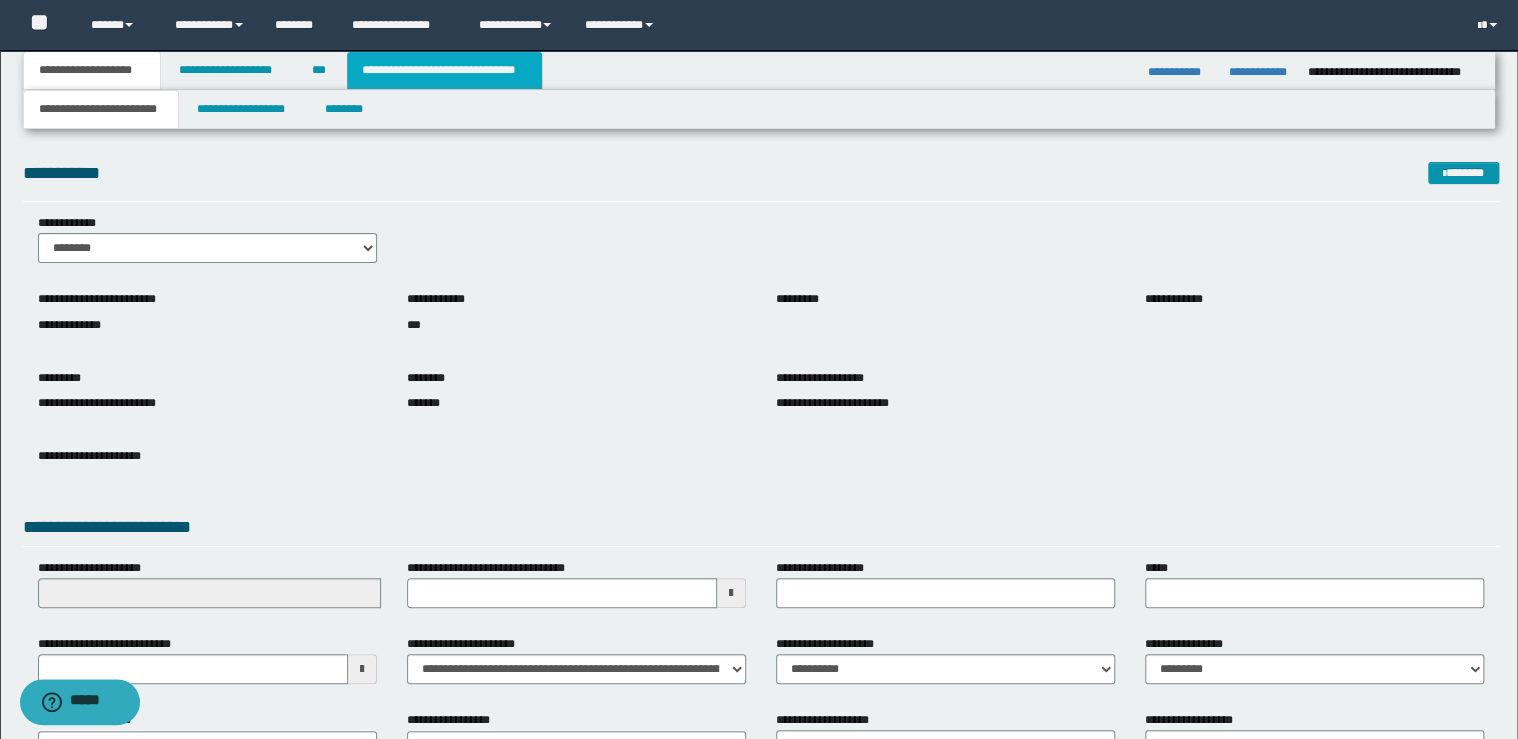 click on "**********" at bounding box center (444, 70) 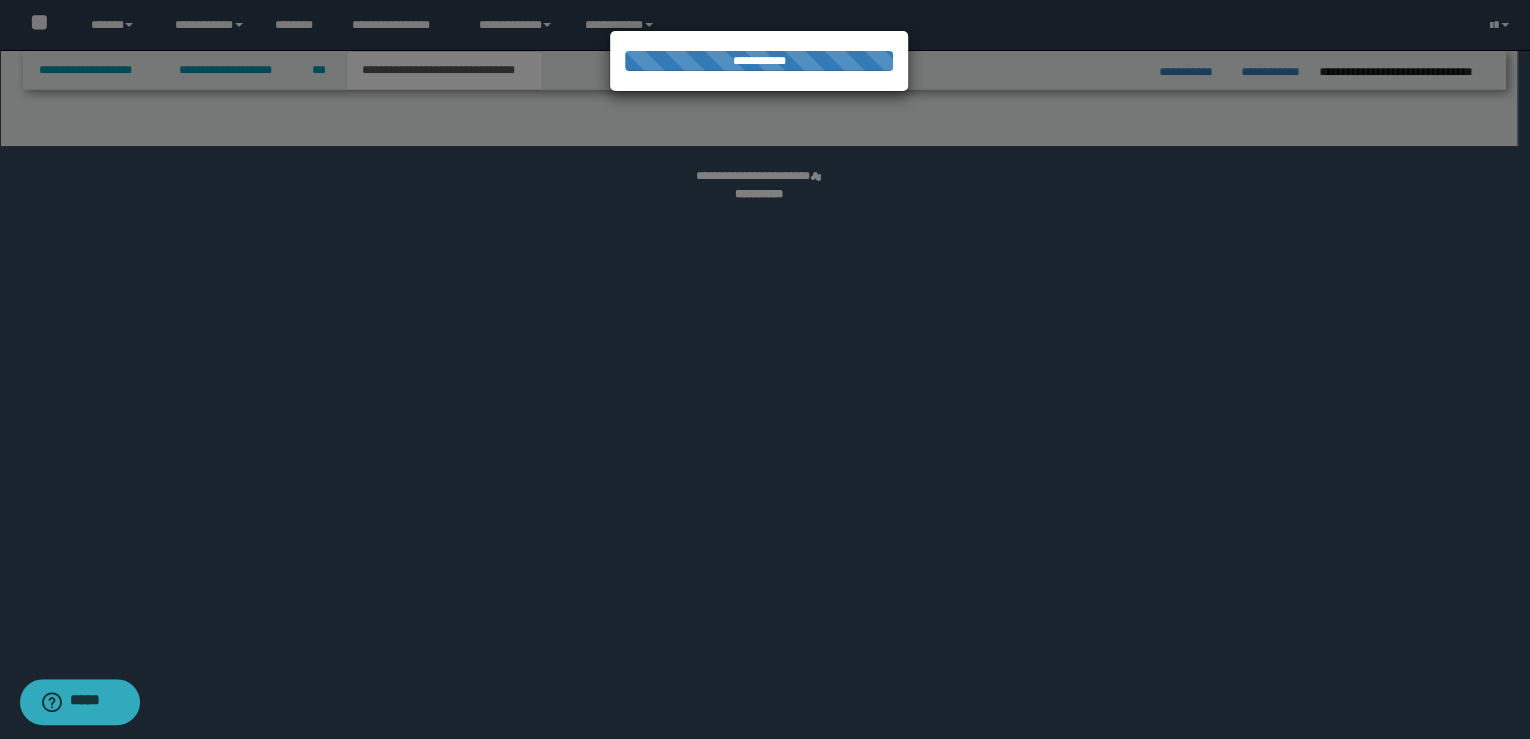 select on "*" 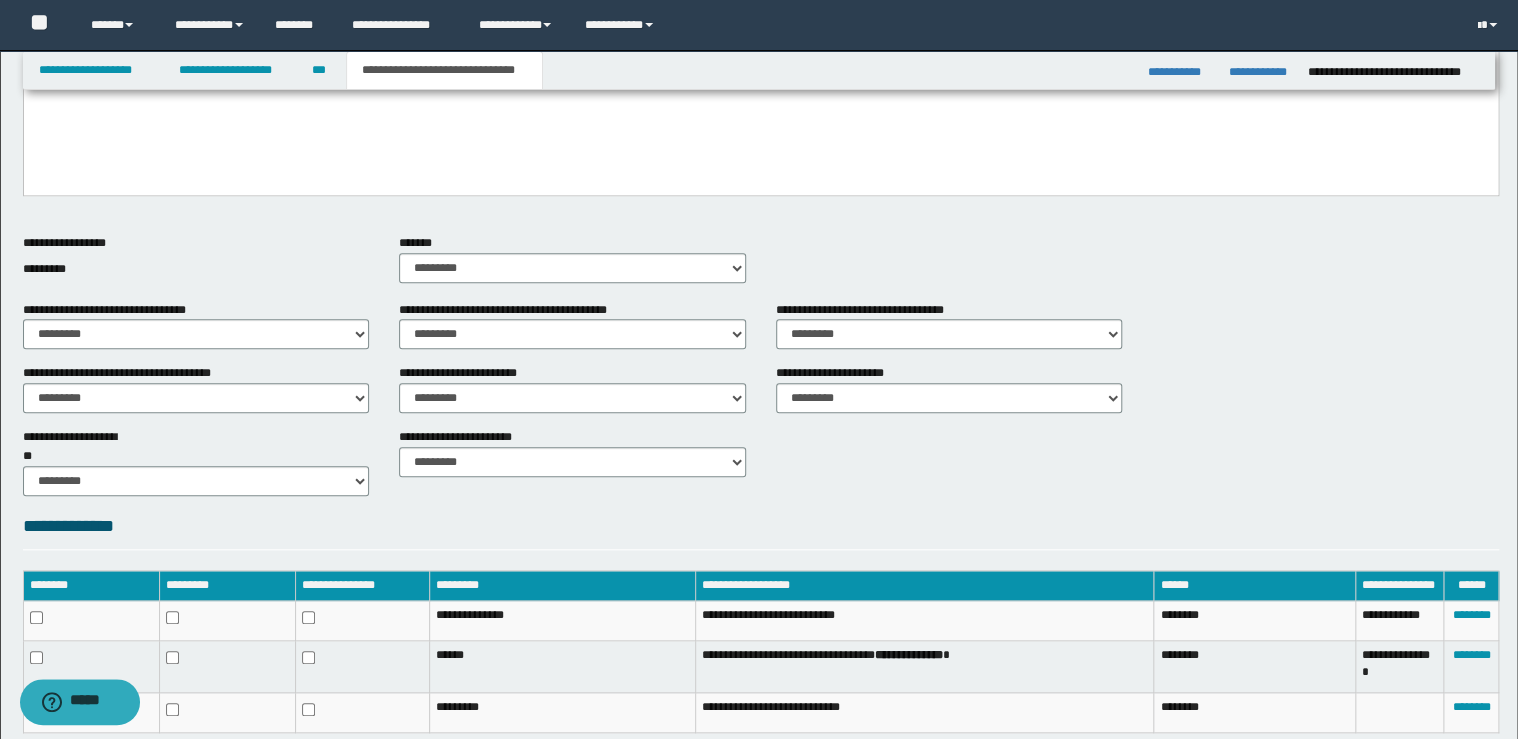 scroll, scrollTop: 824, scrollLeft: 0, axis: vertical 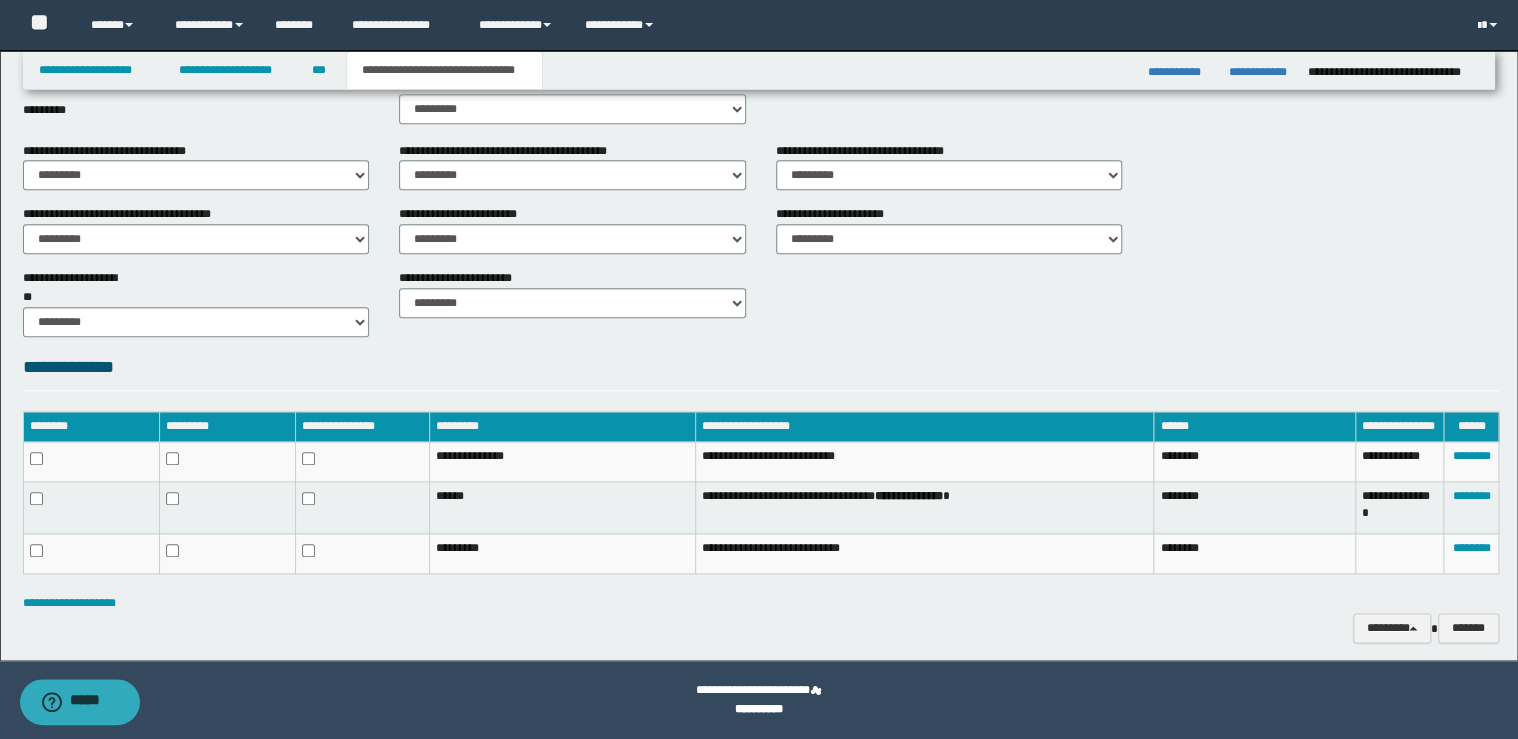 click on "**********" at bounding box center (761, 603) 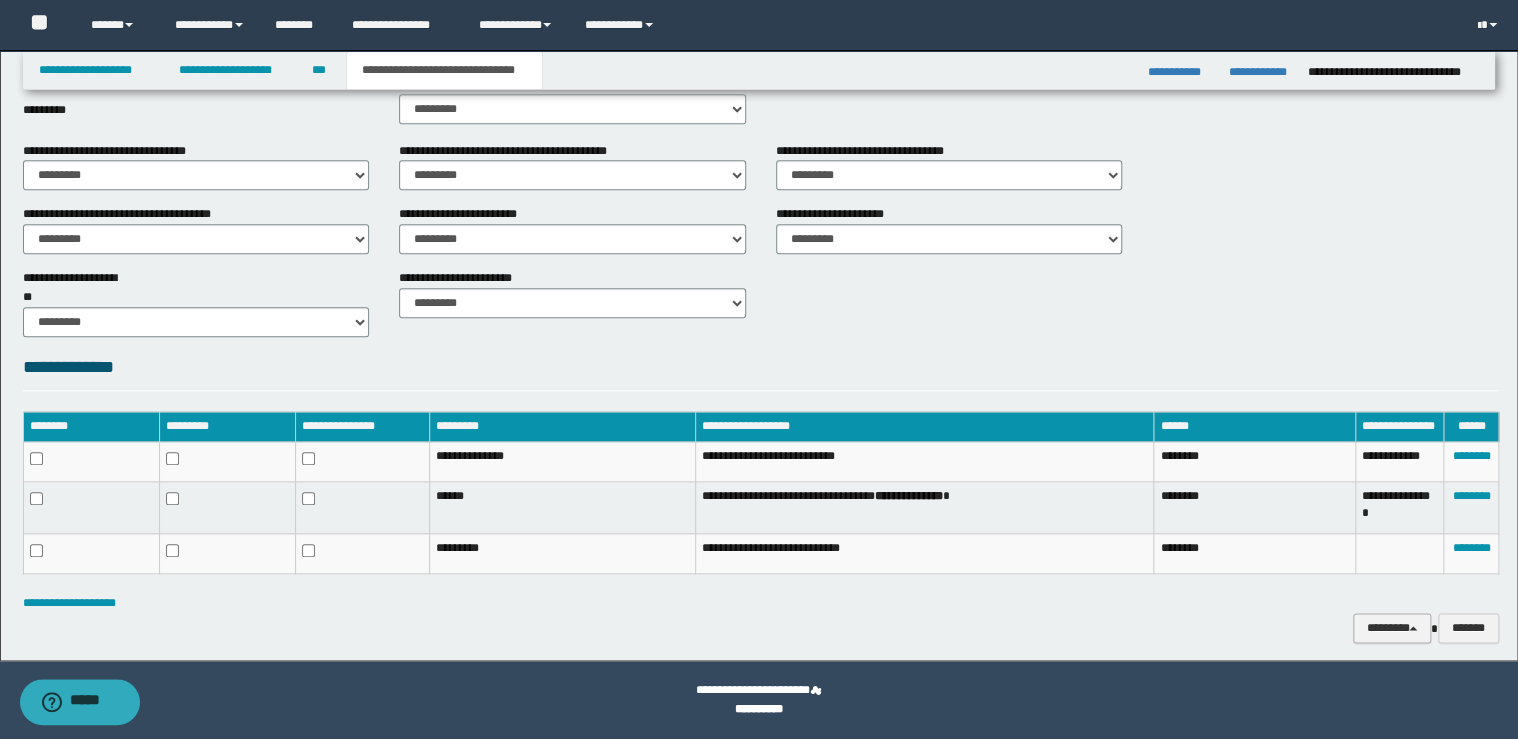 click on "********" at bounding box center (1392, 628) 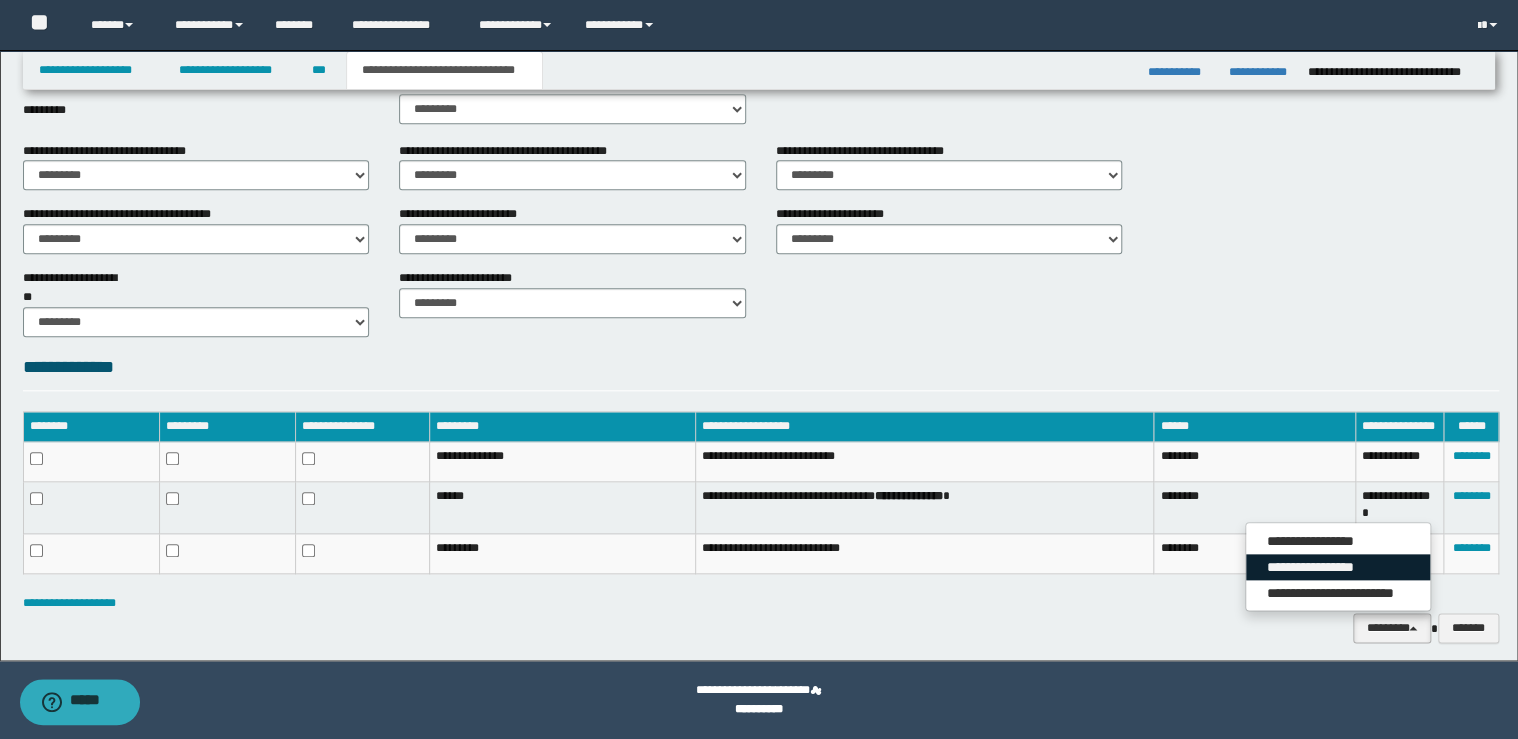 click on "**********" at bounding box center (1338, 567) 